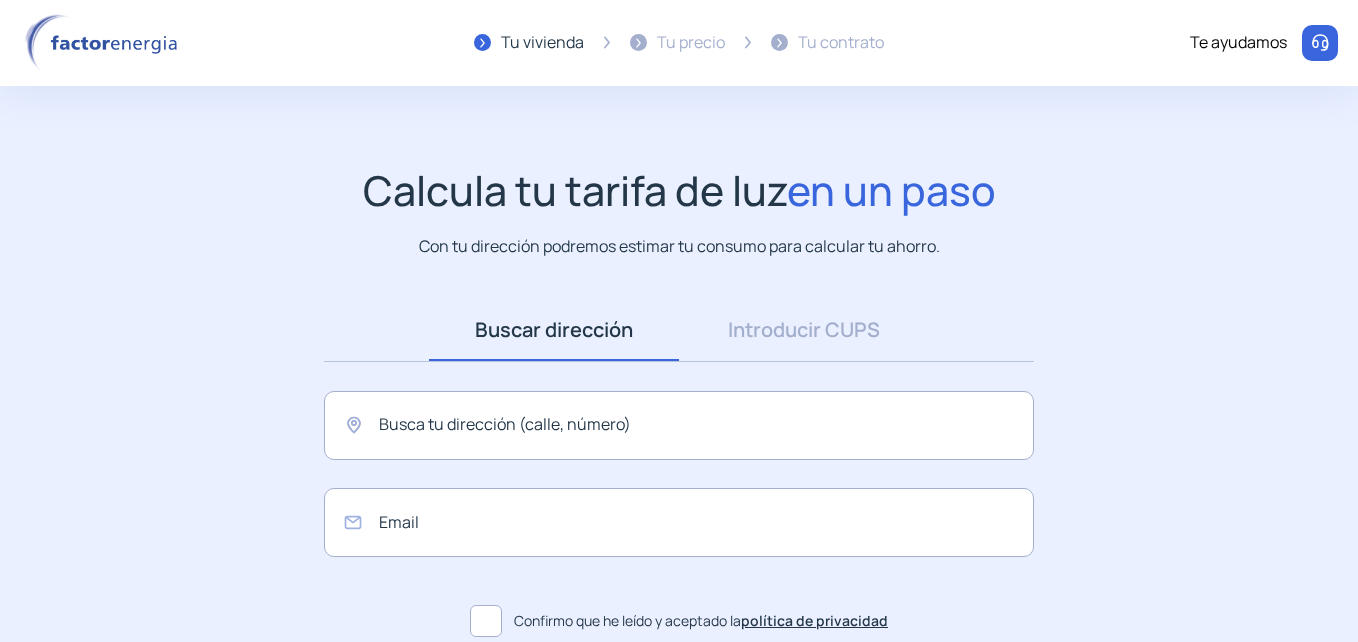 scroll, scrollTop: 0, scrollLeft: 0, axis: both 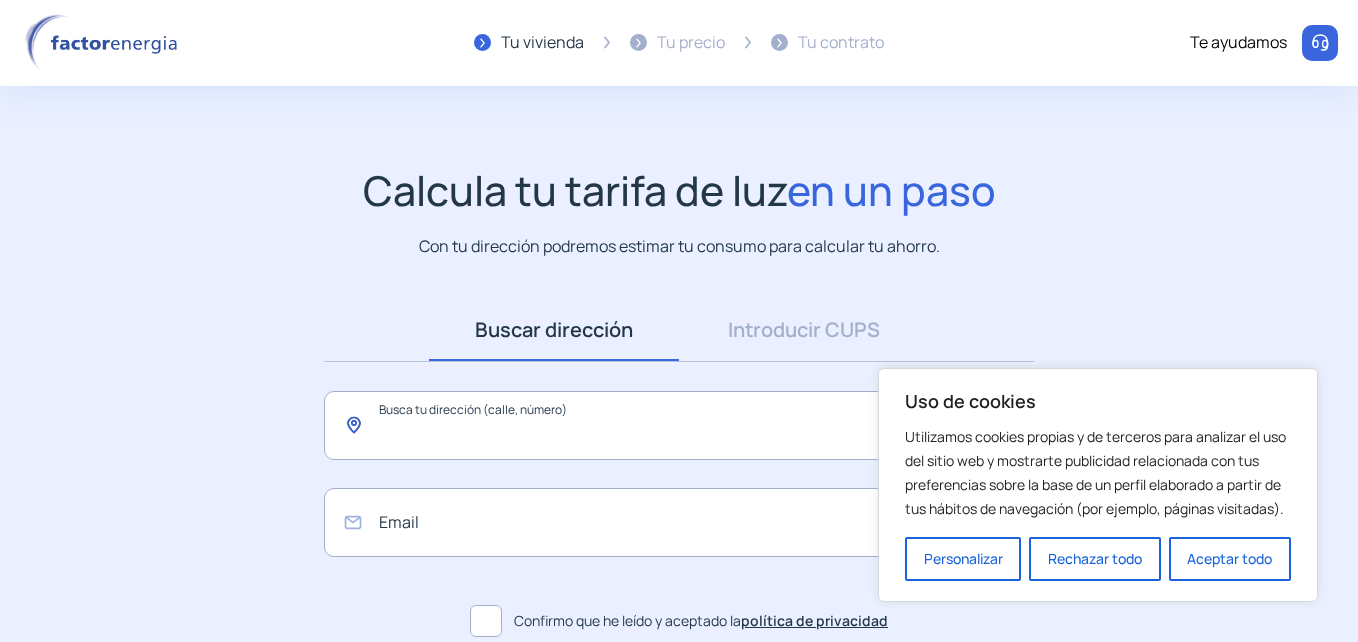 click at bounding box center (679, 425) 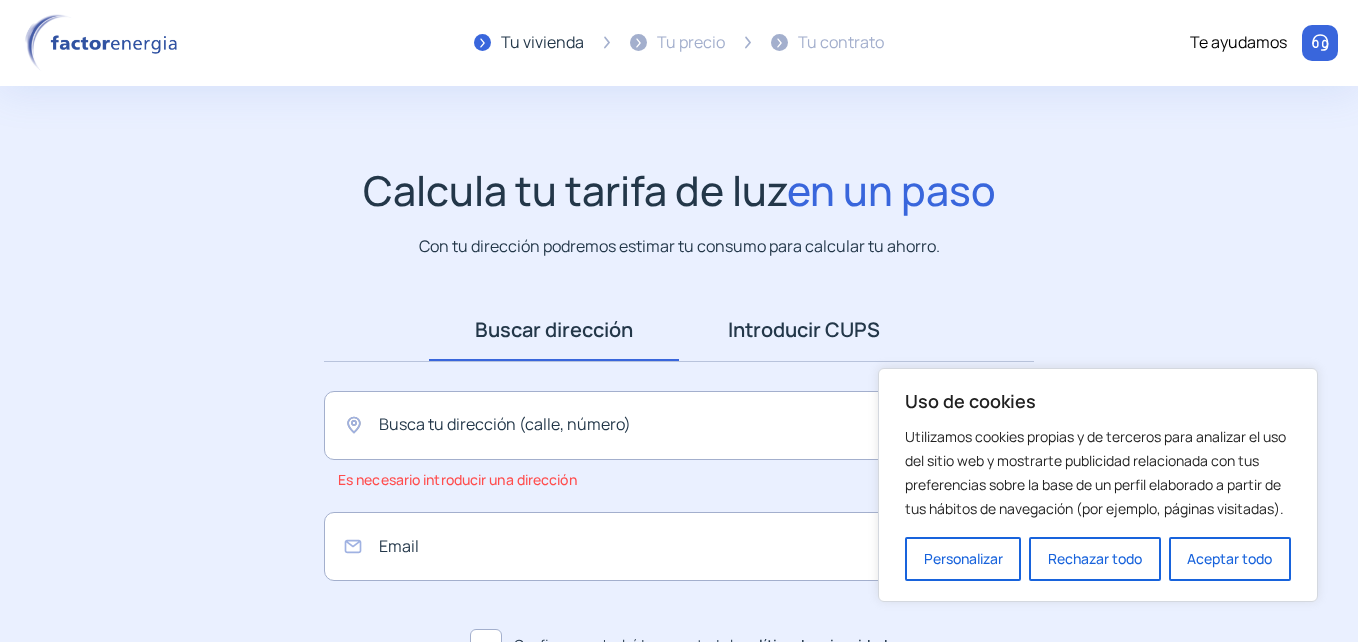 click on "Introducir CUPS" at bounding box center (804, 330) 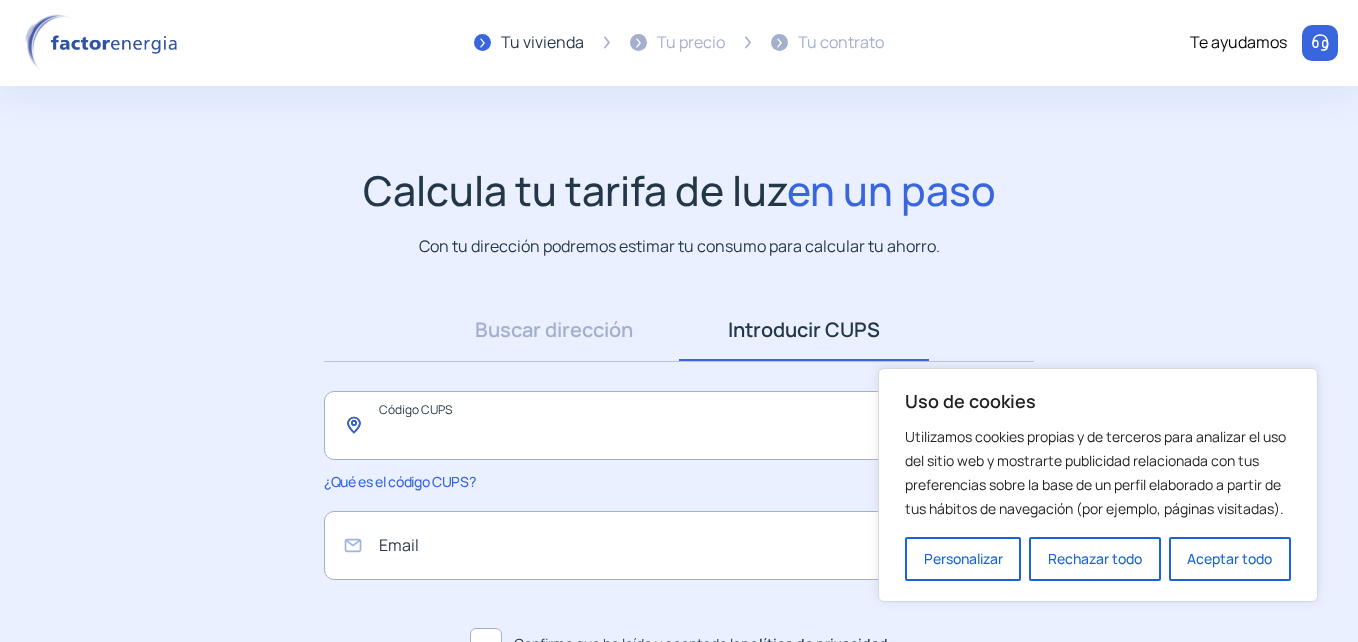 click at bounding box center [679, 425] 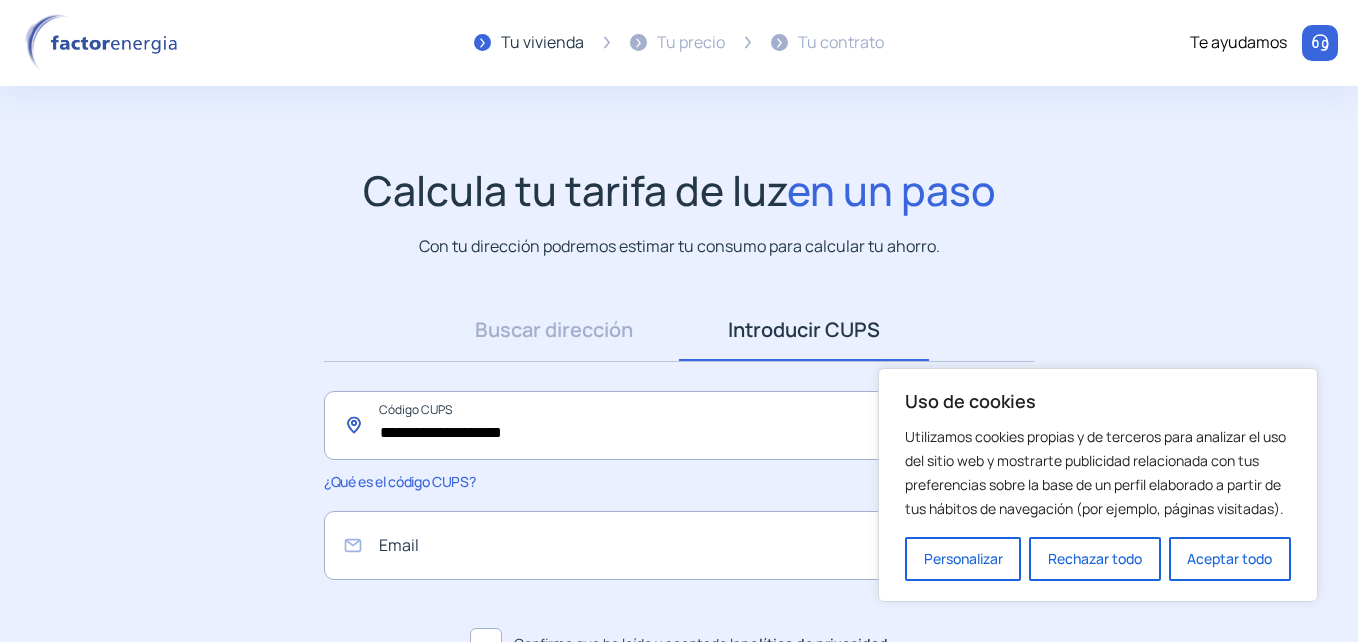 type on "**********" 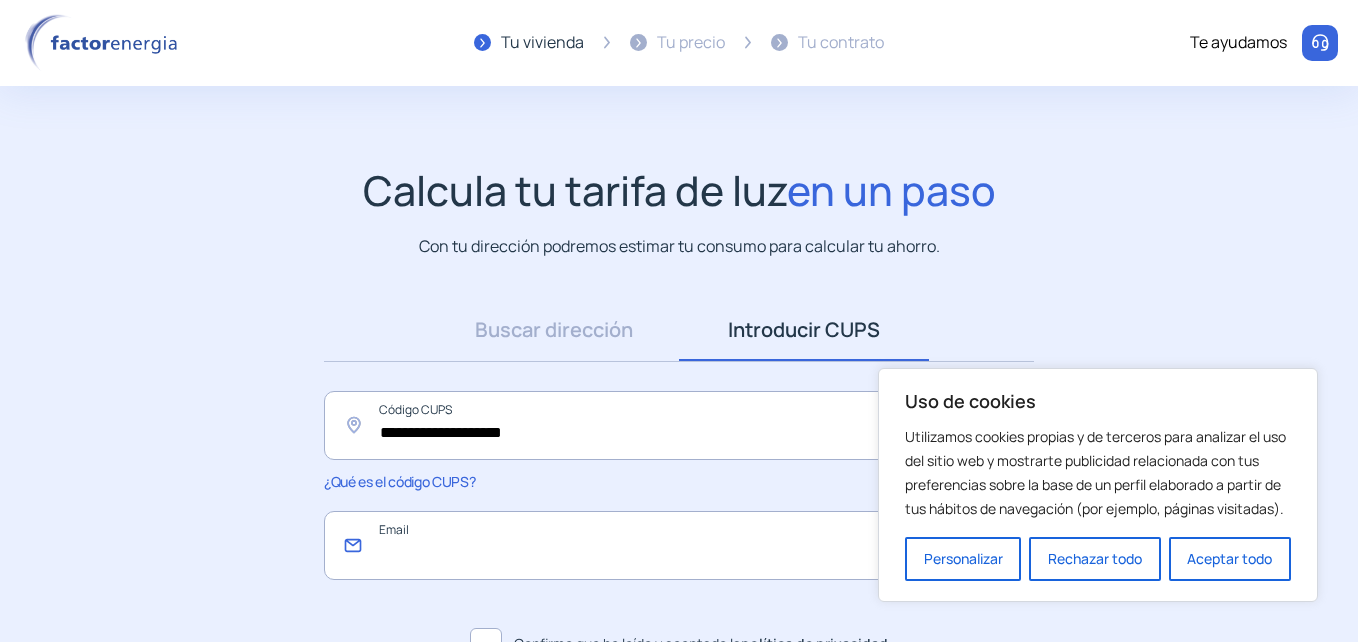 click at bounding box center (679, 545) 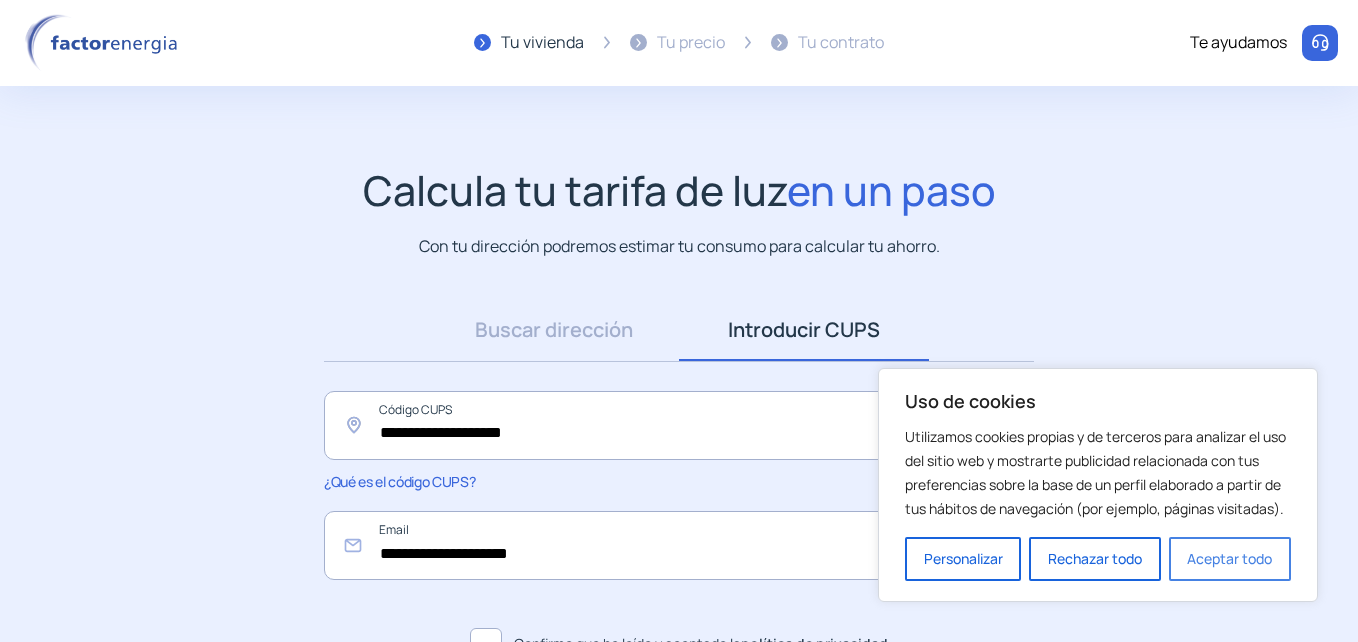 click on "Aceptar todo" at bounding box center [1230, 559] 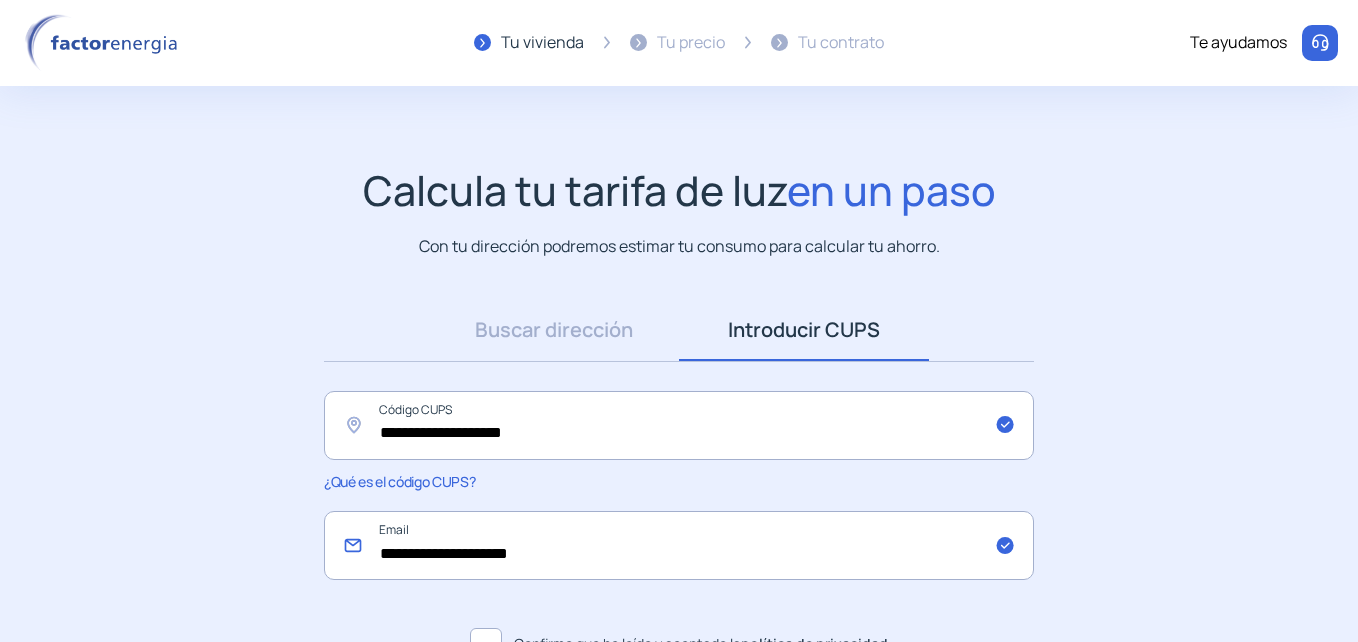 click on "**********" at bounding box center (679, 545) 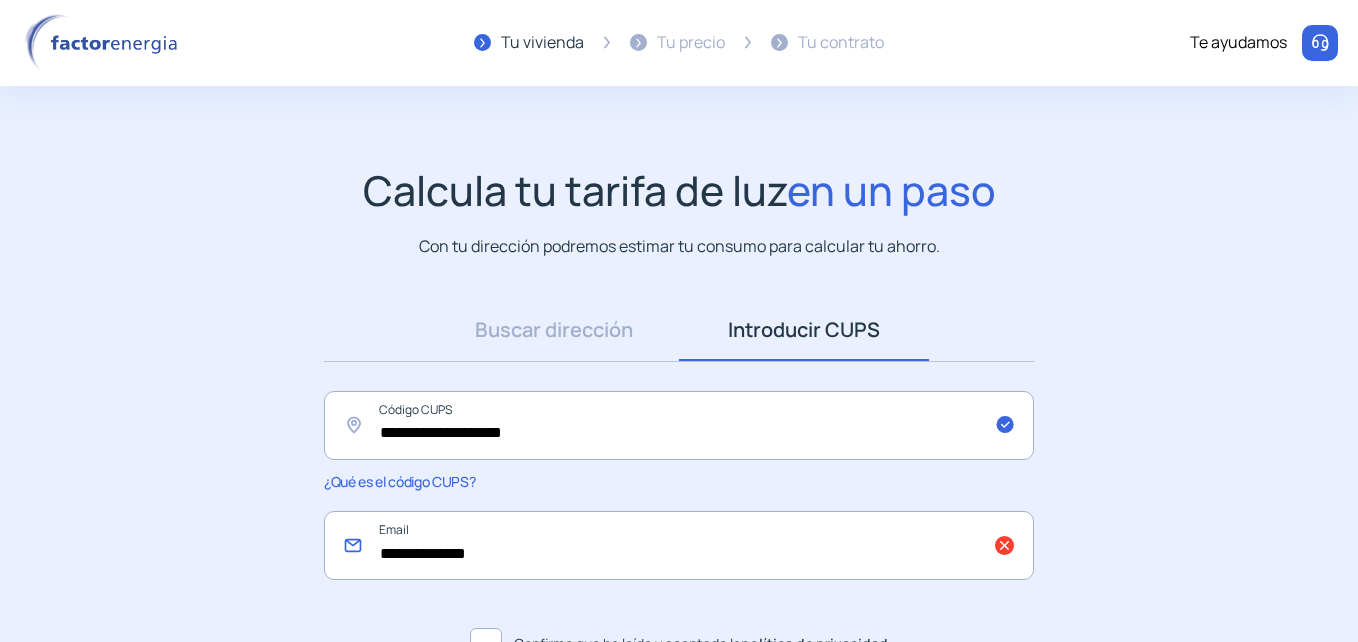 type on "**********" 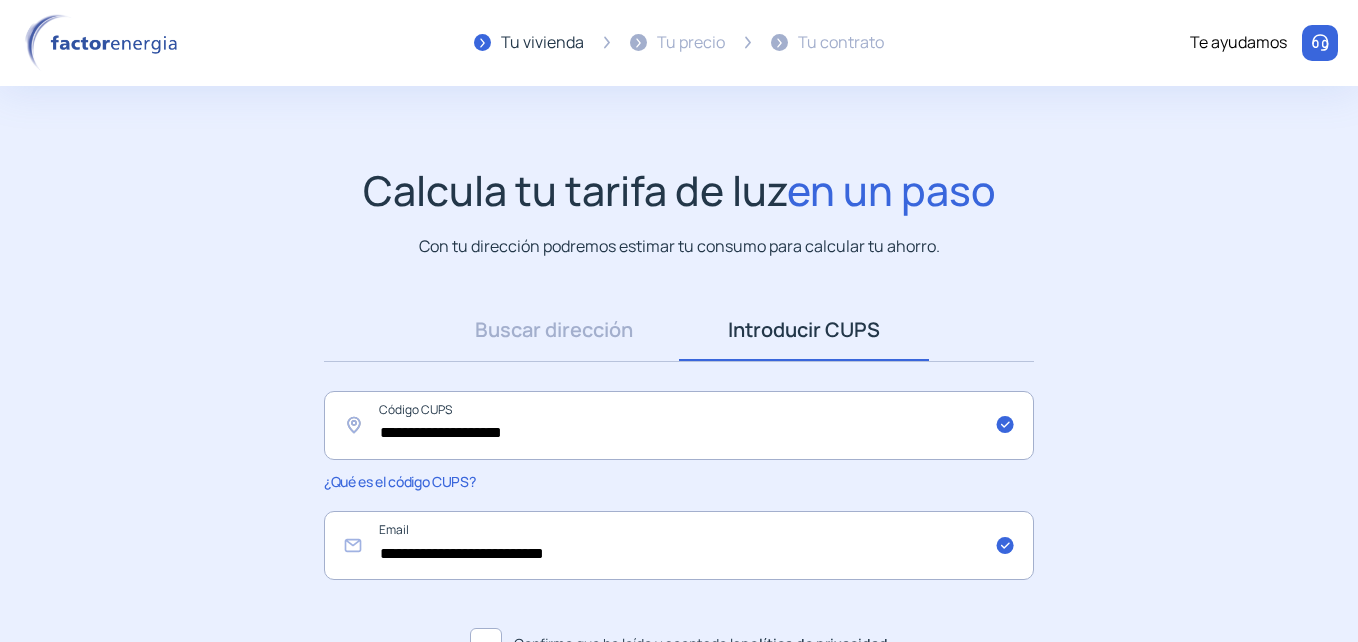 click on "**********" at bounding box center (679, 457) 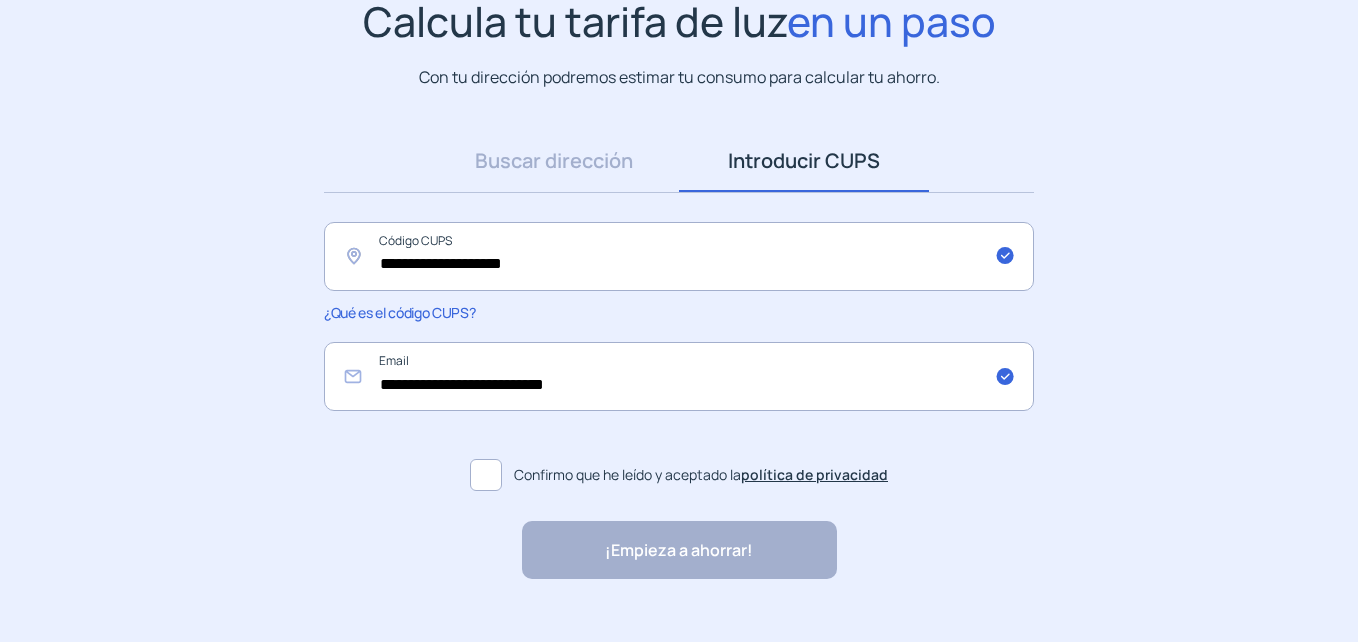 scroll, scrollTop: 206, scrollLeft: 0, axis: vertical 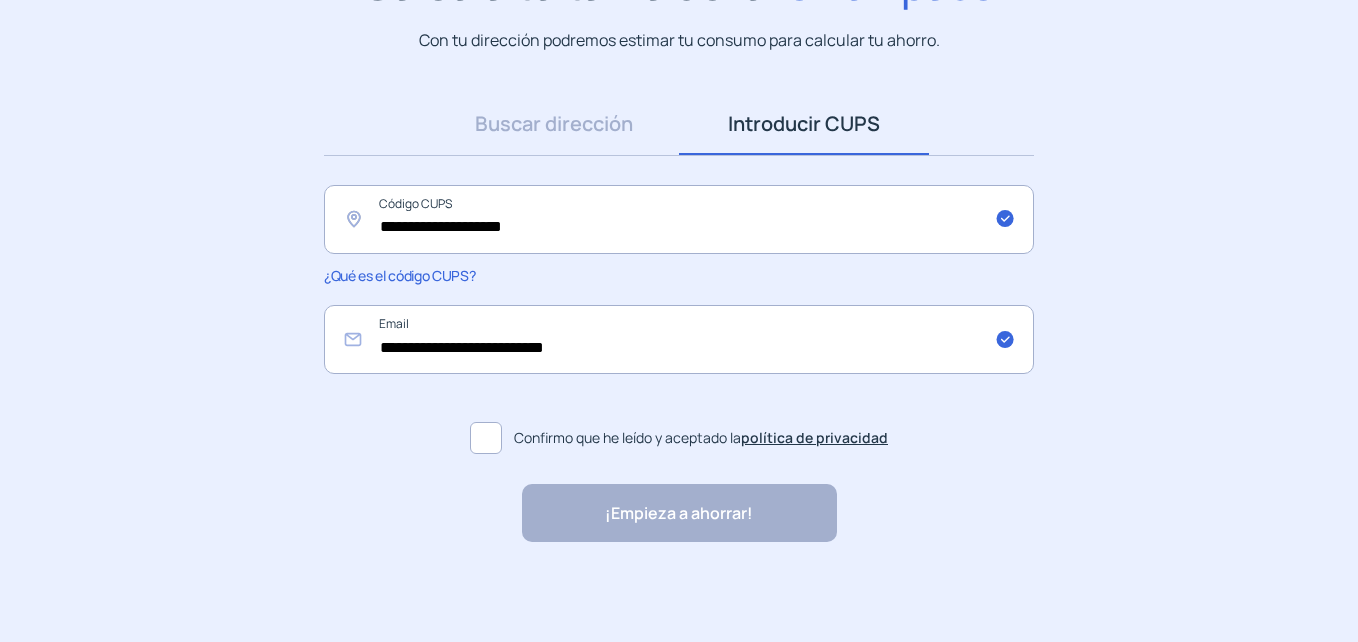 click at bounding box center [486, 438] 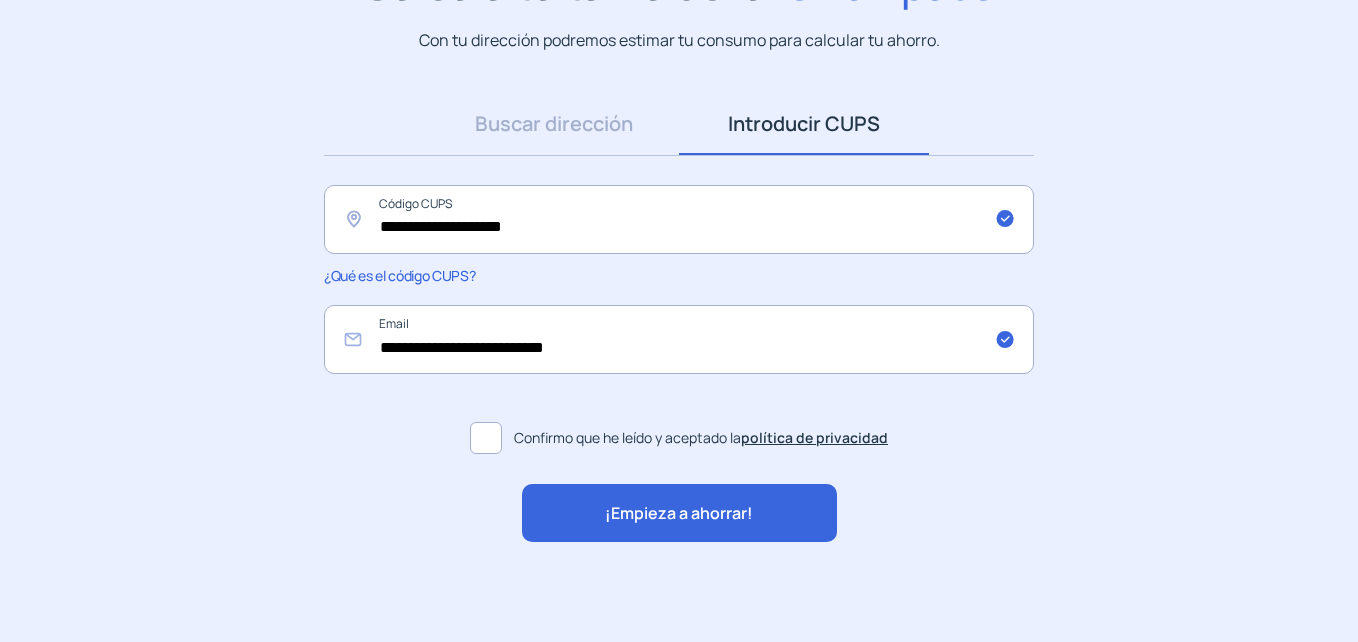 click on "¡Empieza a ahorrar!" at bounding box center [679, 514] 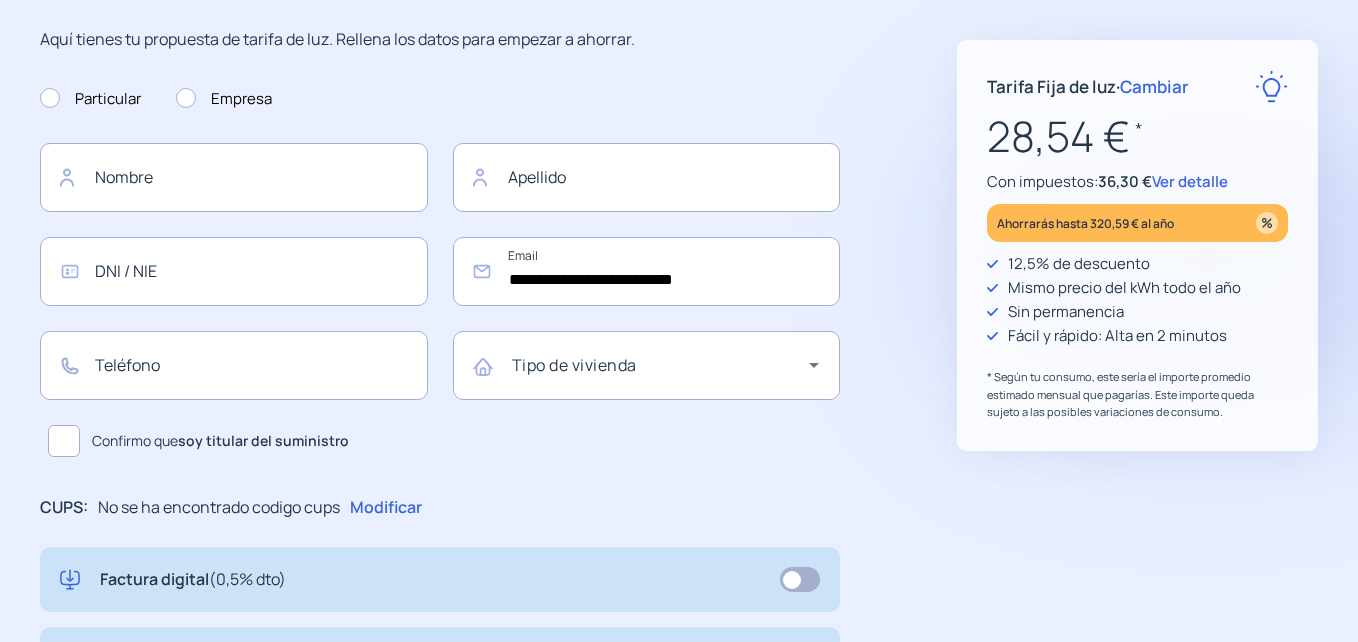 scroll, scrollTop: 0, scrollLeft: 0, axis: both 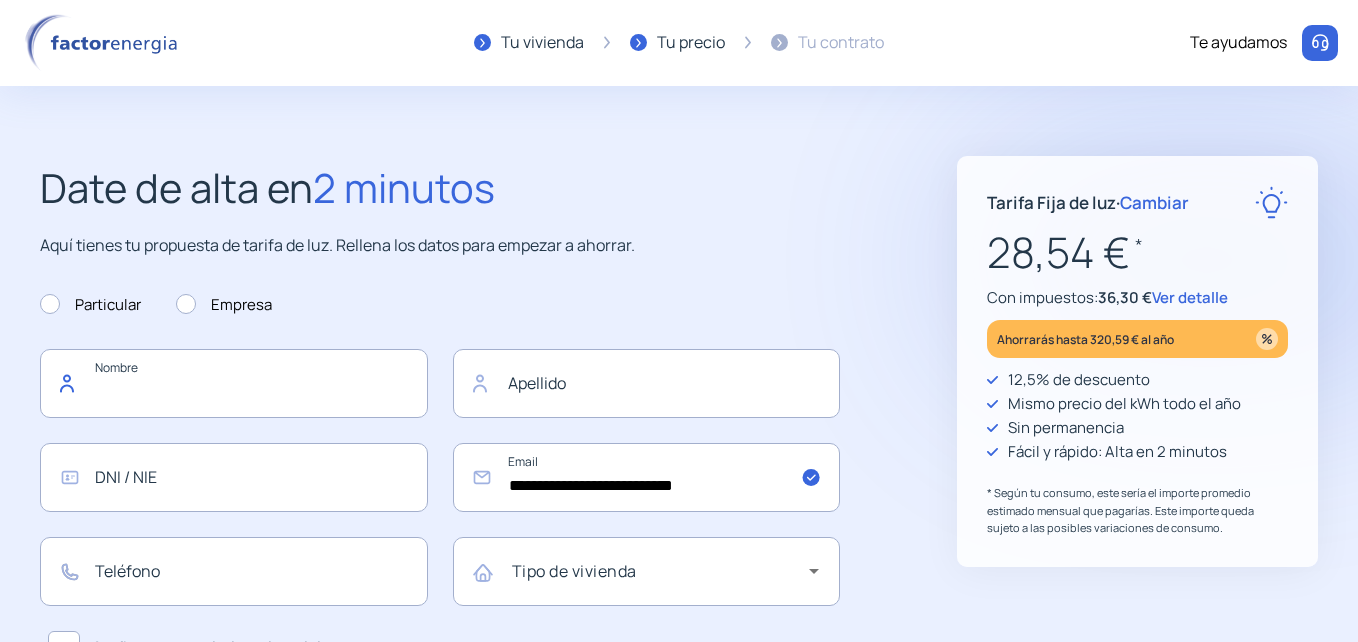 click at bounding box center [234, 383] 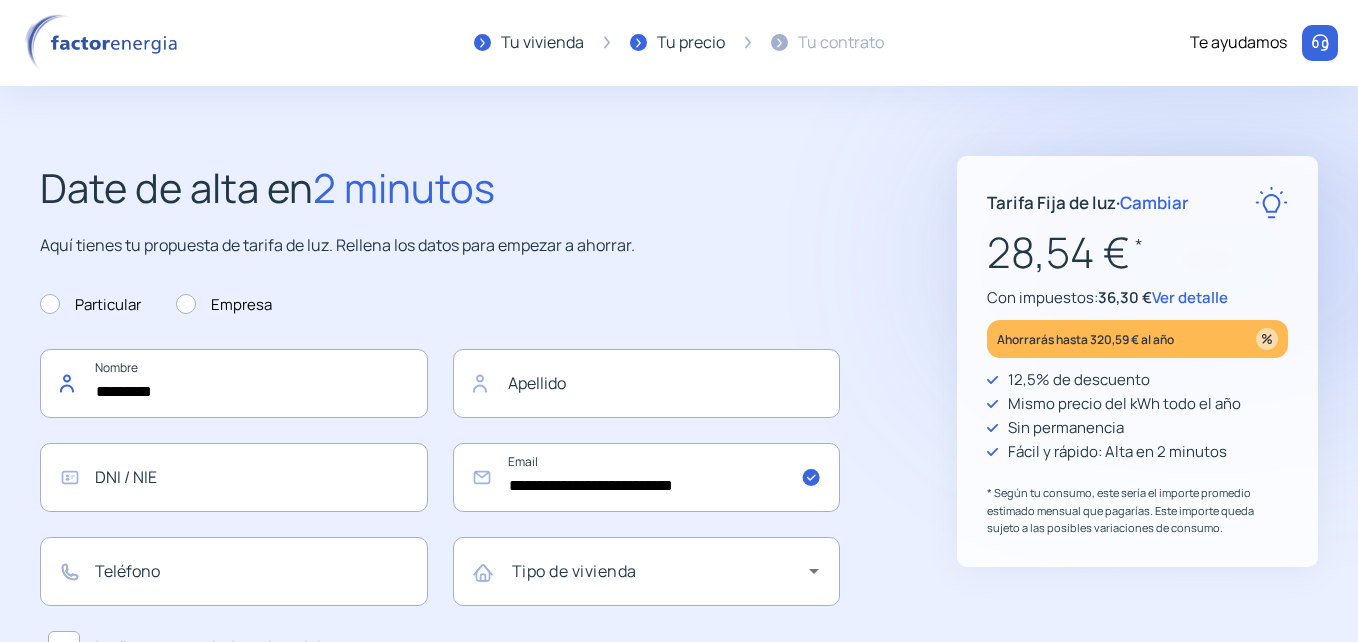 type on "*********" 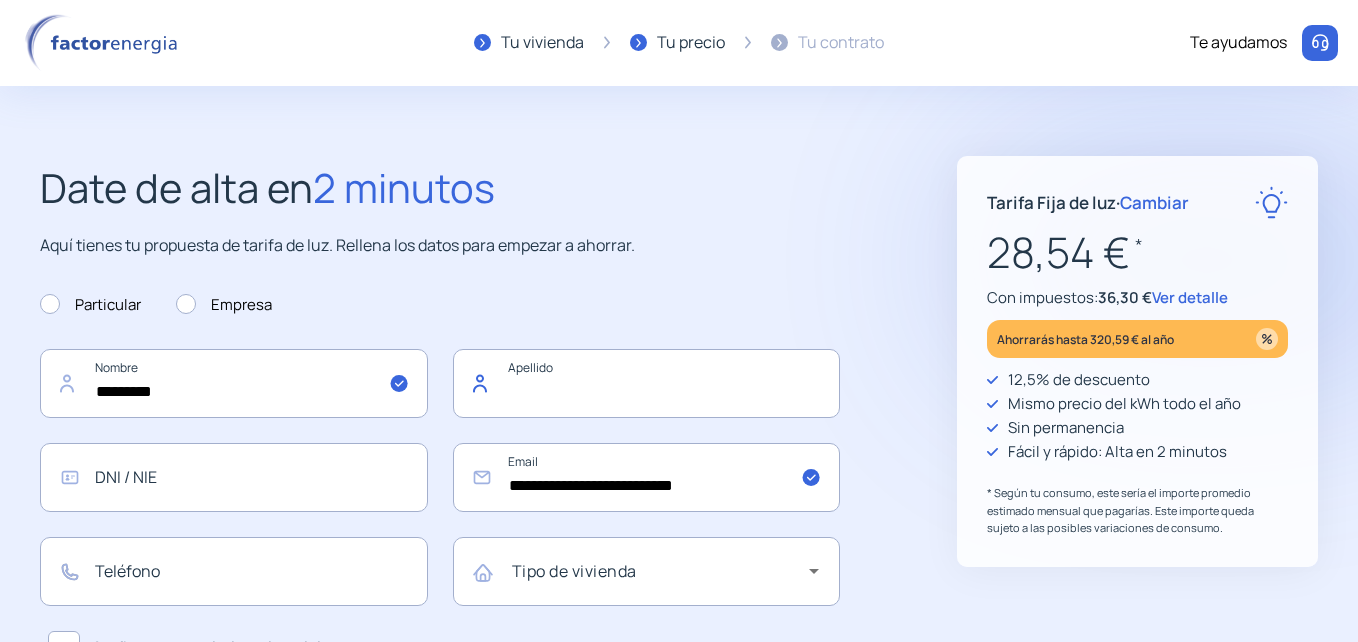 click at bounding box center [647, 383] 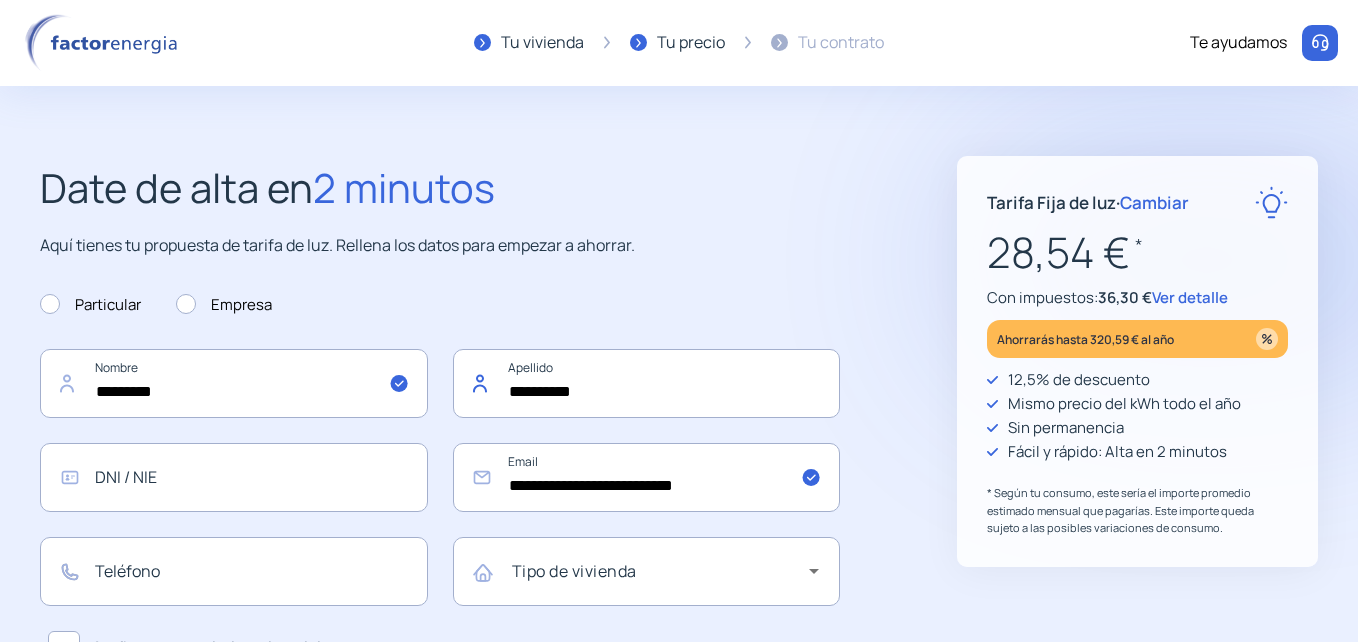 type on "**********" 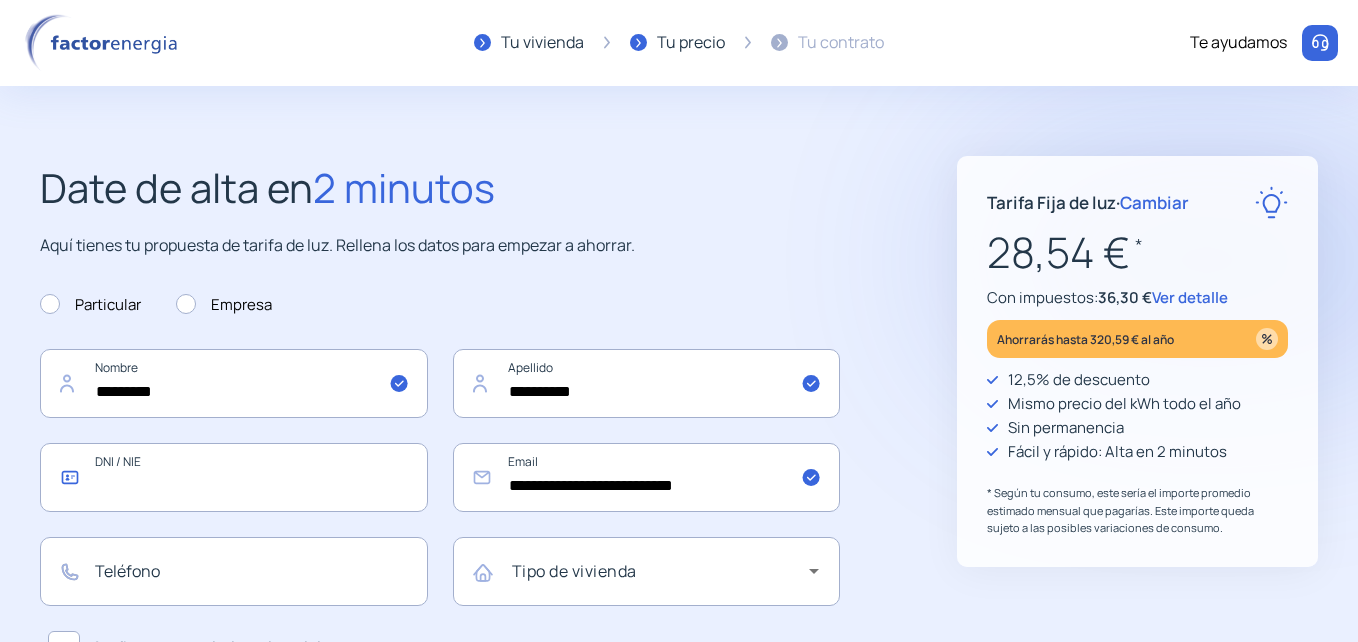 click at bounding box center [234, 477] 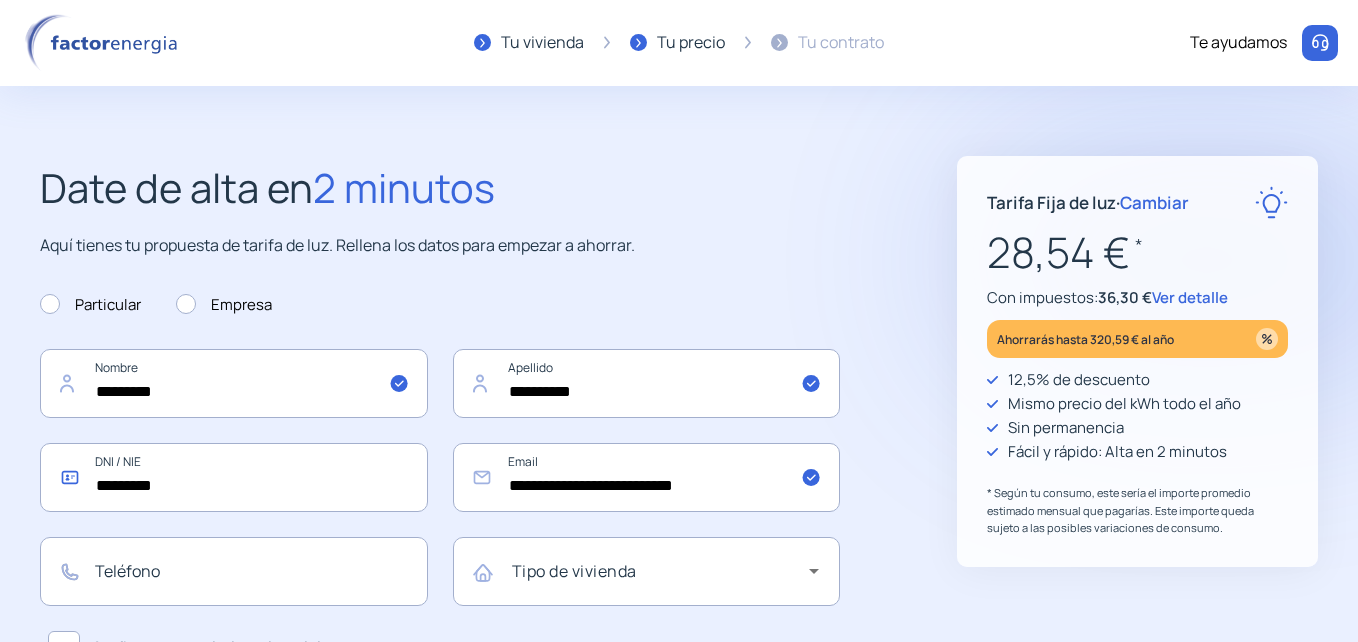 type on "*********" 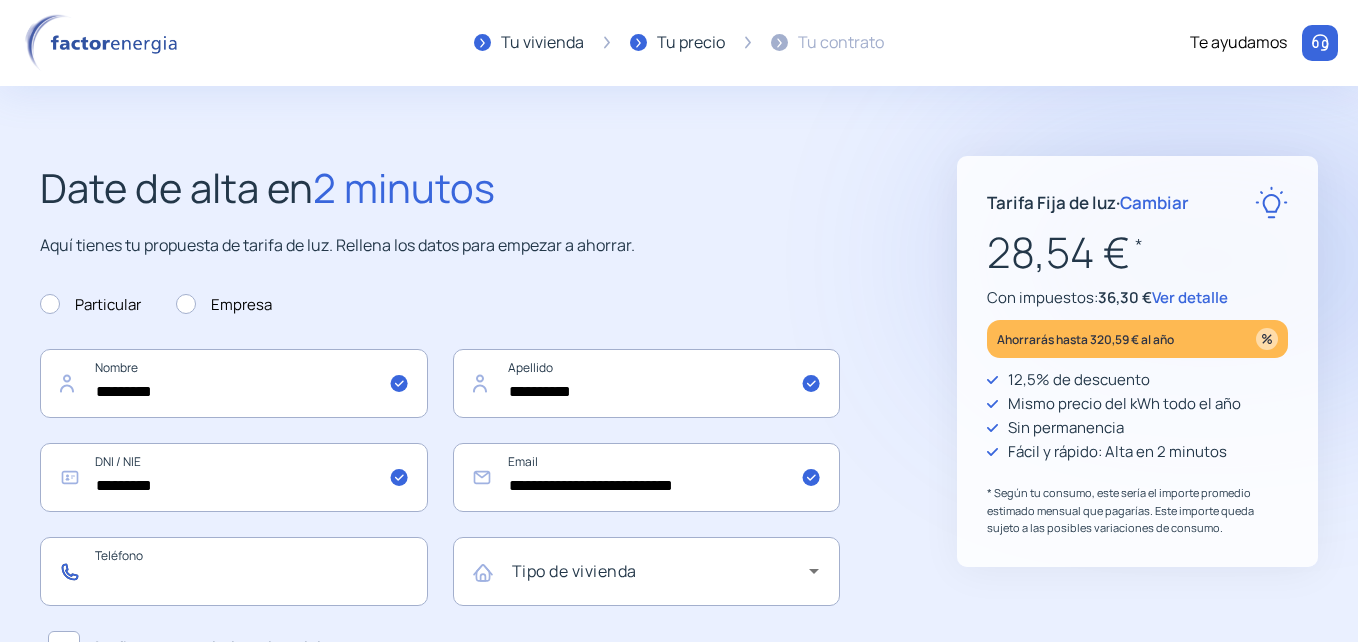 click at bounding box center [234, 571] 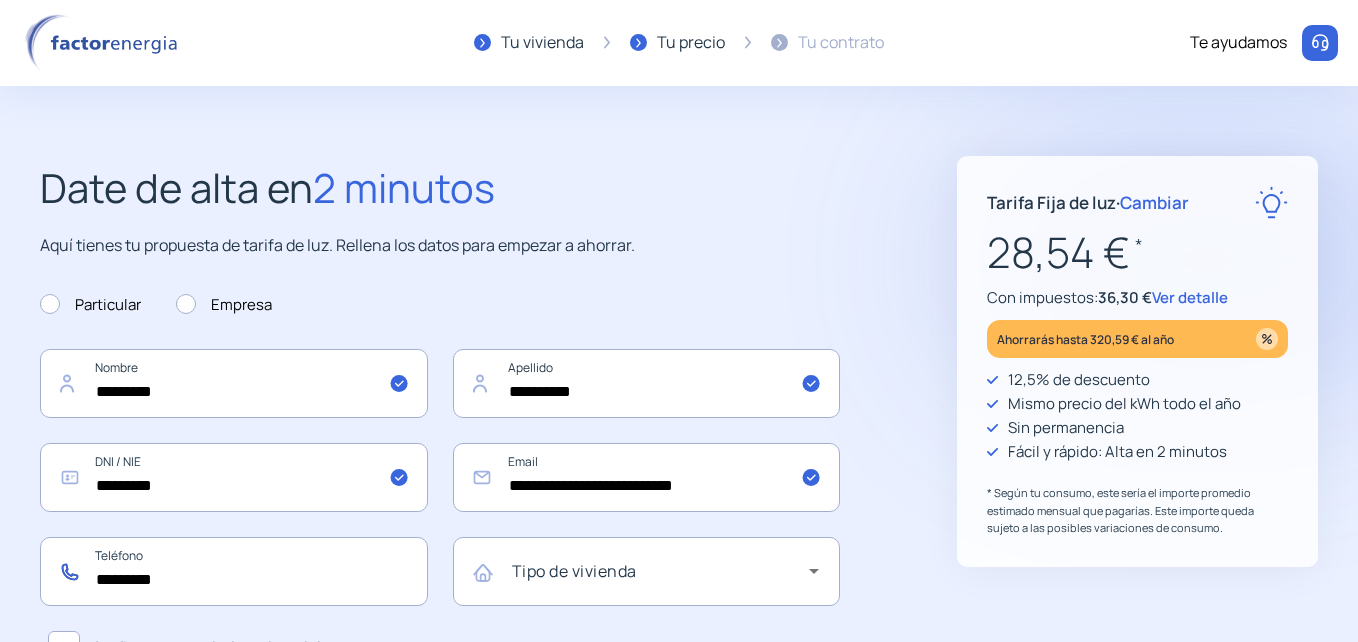 type on "*********" 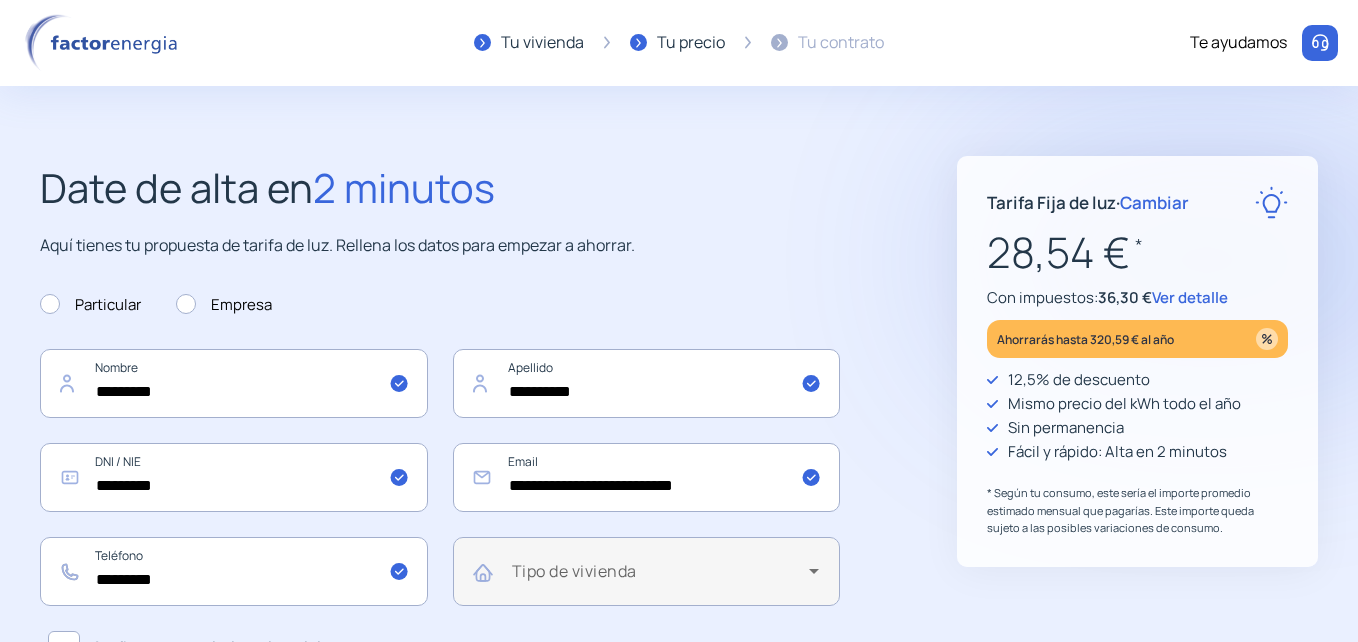 click on "Tipo de vivienda" at bounding box center [666, 571] 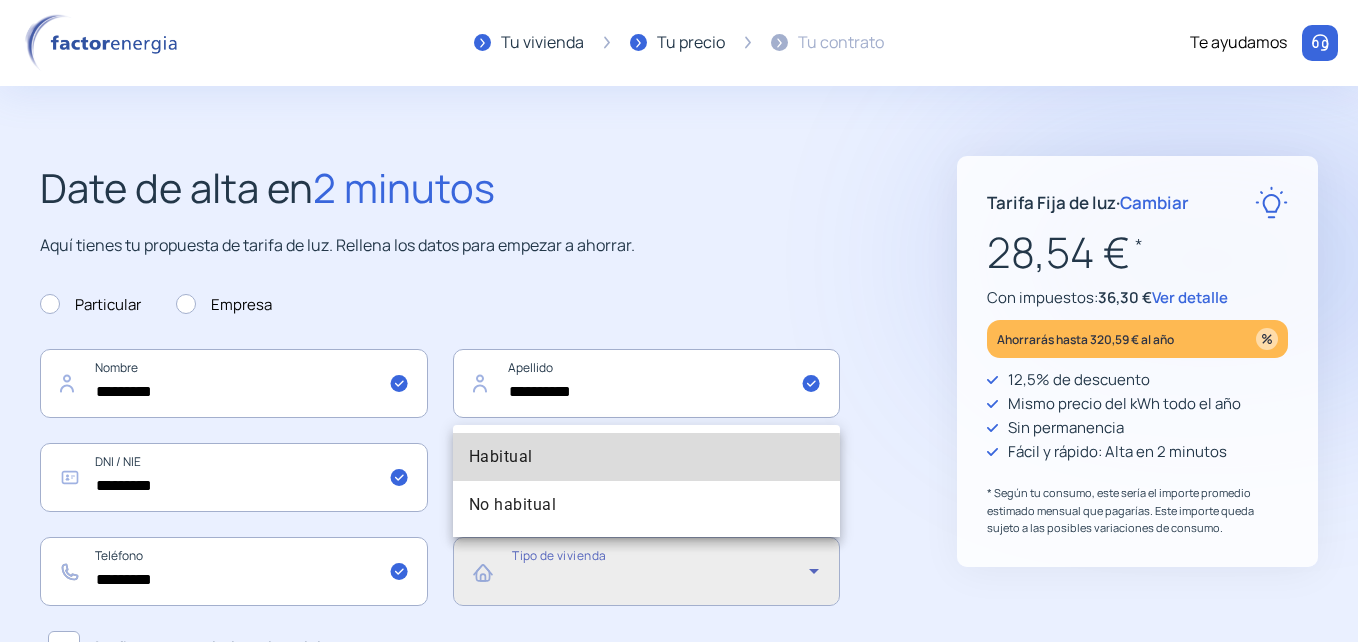 click on "Habitual" at bounding box center (501, 457) 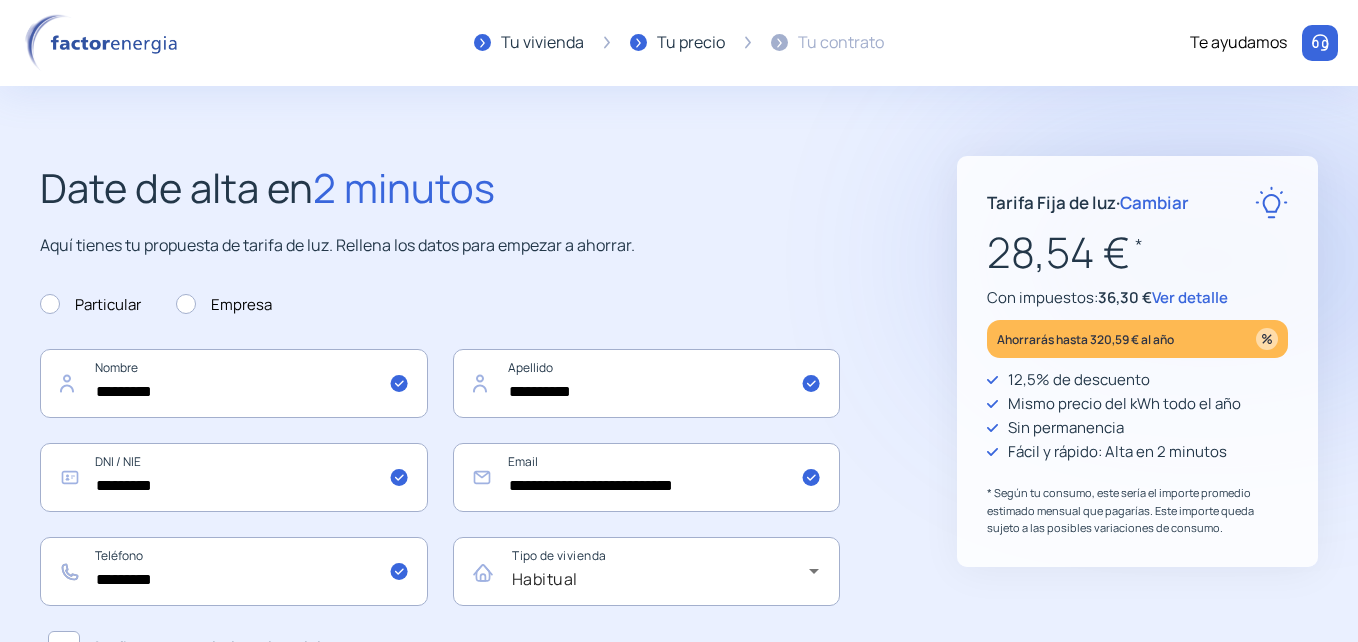 click on "**********" at bounding box center (679, 781) 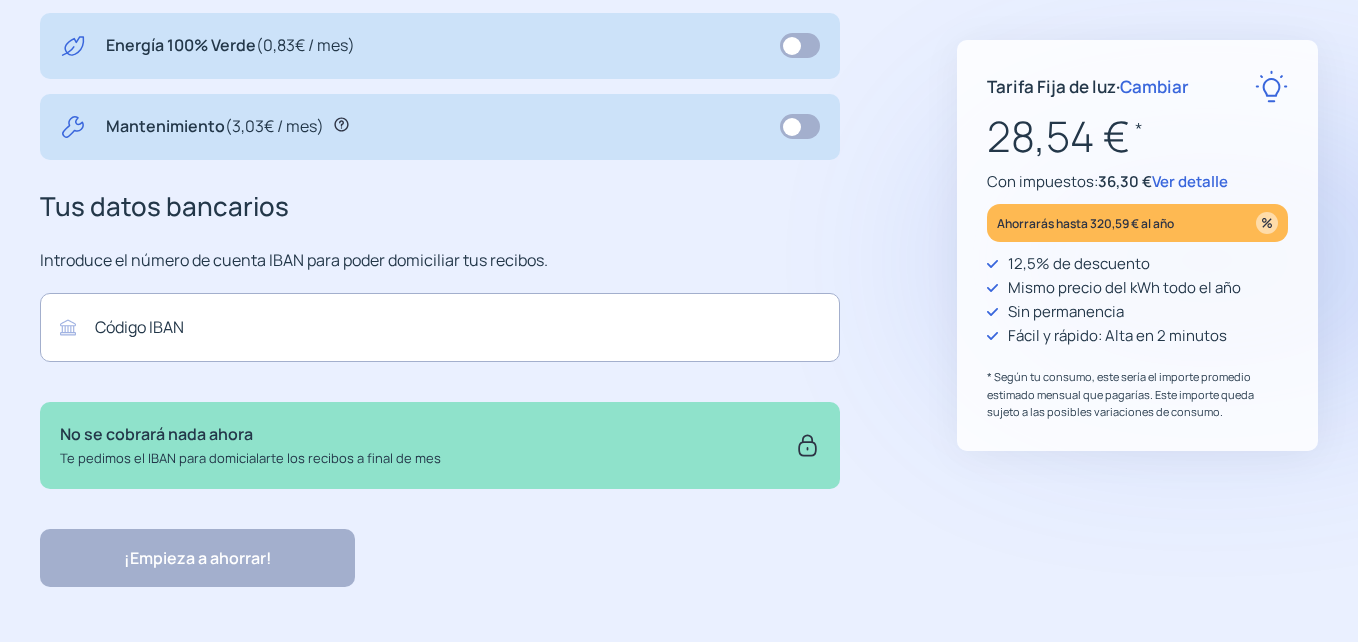 scroll, scrollTop: 835, scrollLeft: 0, axis: vertical 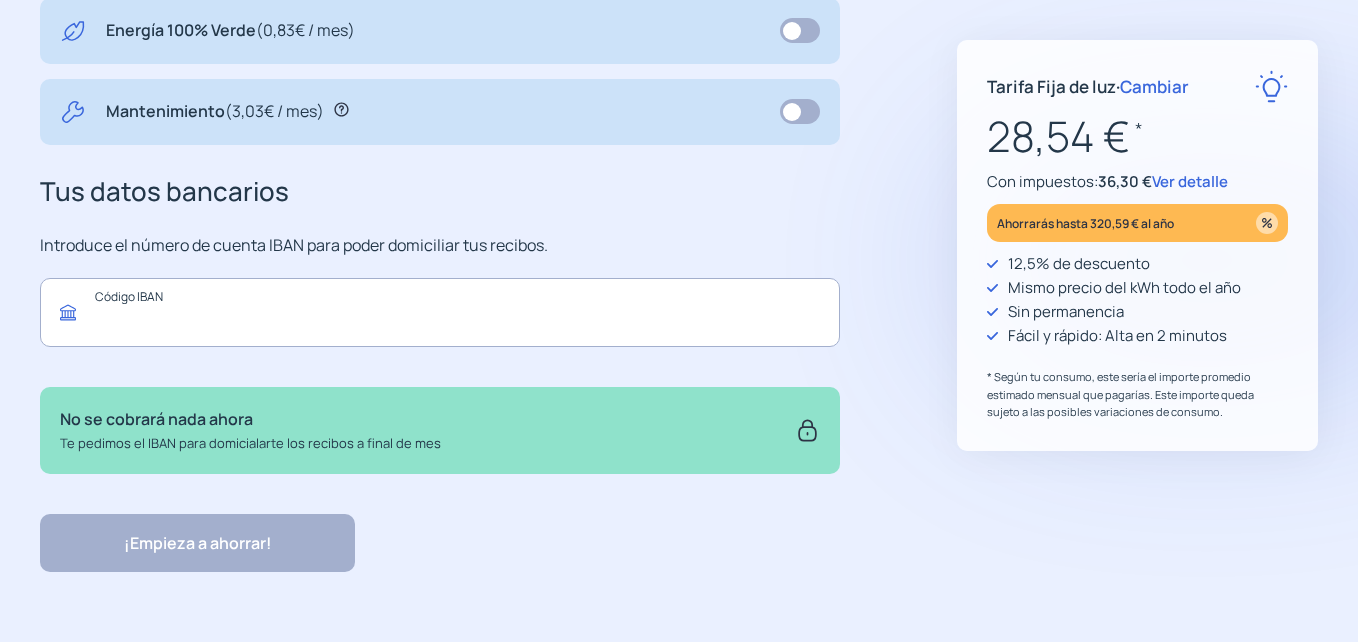 click at bounding box center (440, 312) 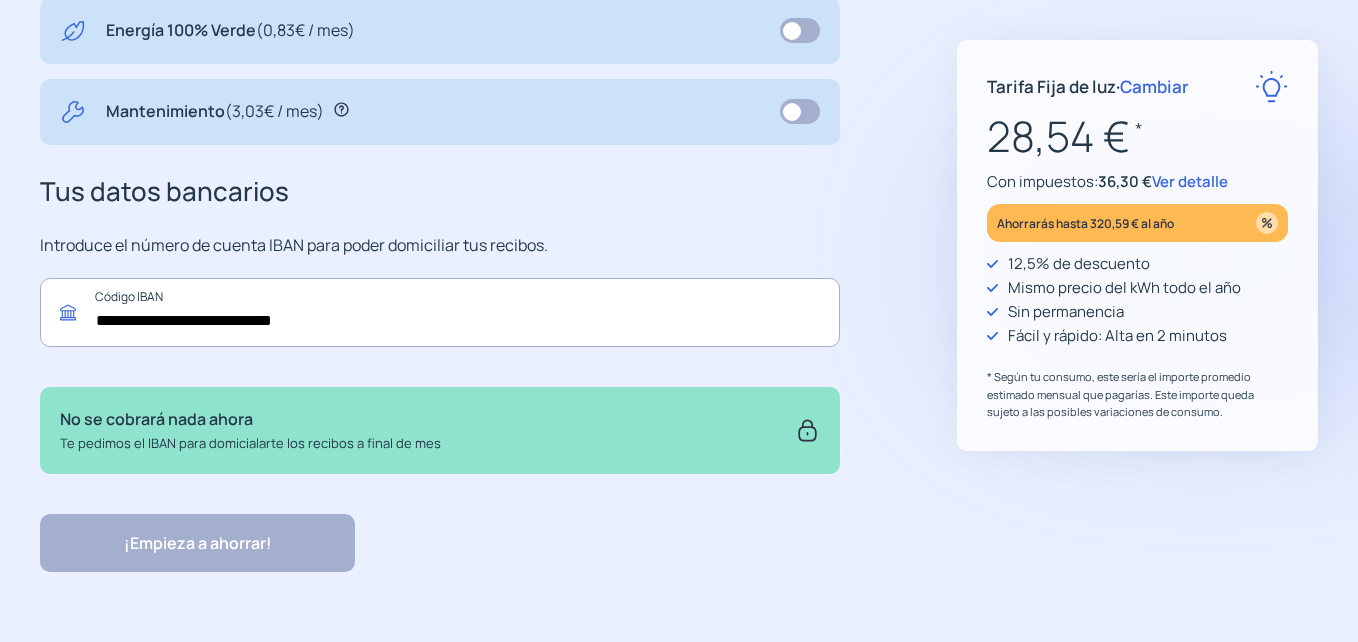 type on "**********" 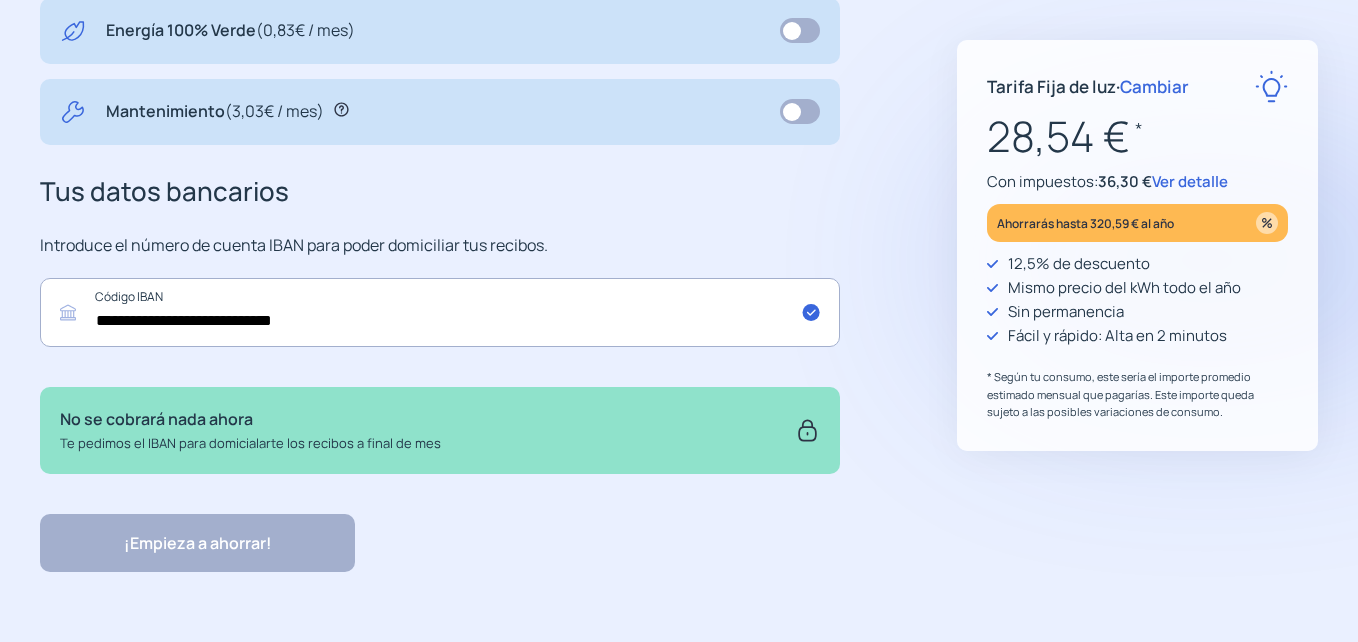 click on "¡Empieza a ahorrar! "Excelente servicio y atención al cliente" "Respeto por el cliente y variedad de tarifas" "Todo genial y muy rápido" "Rapidez y buen trato al cliente"" at bounding box center (440, 543) 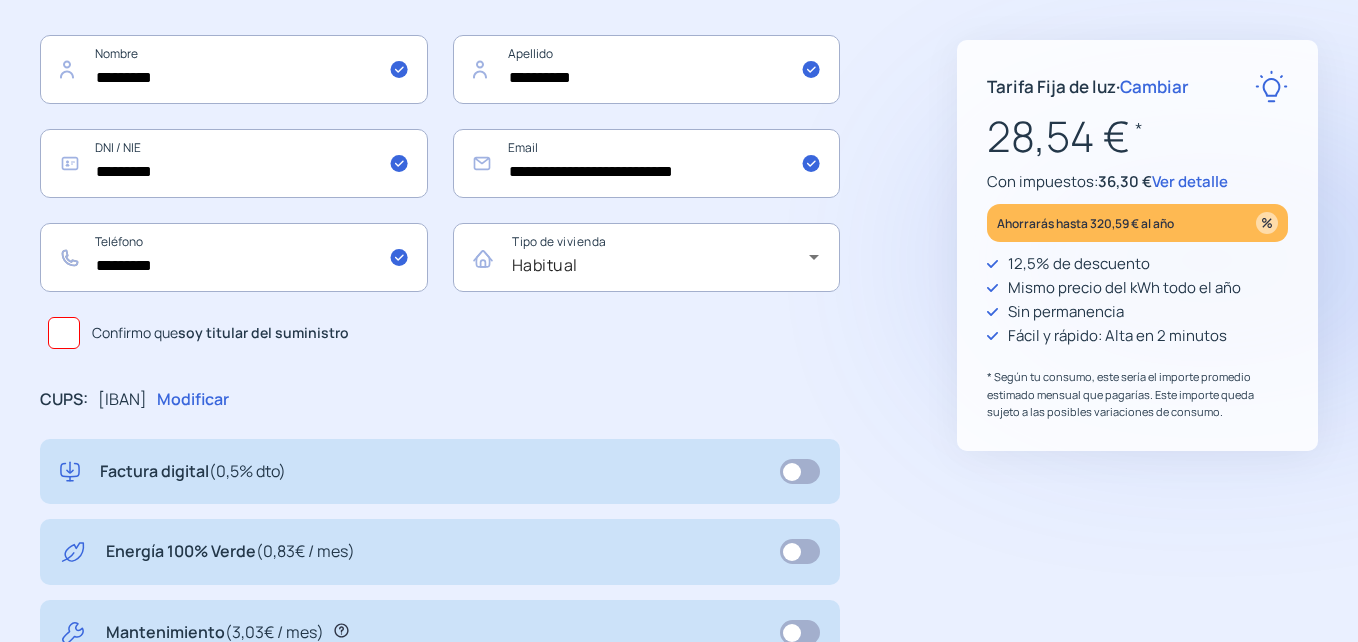 click at bounding box center [64, 333] 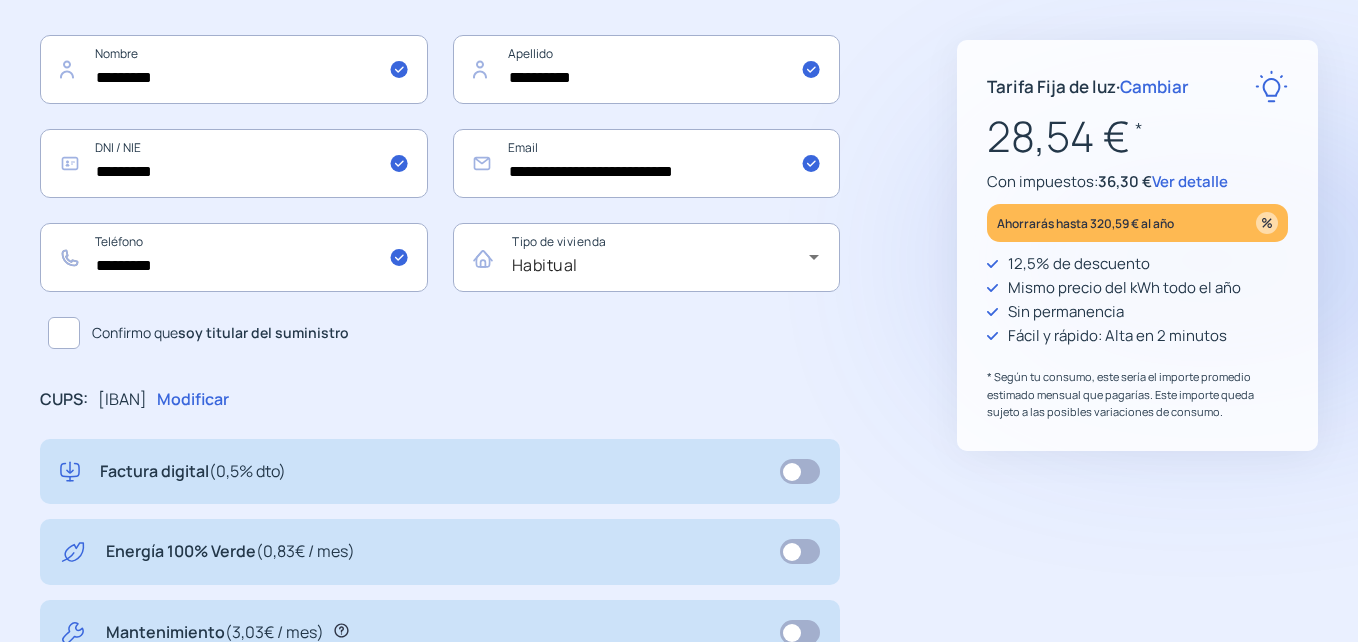 click on "**********" at bounding box center (679, 467) 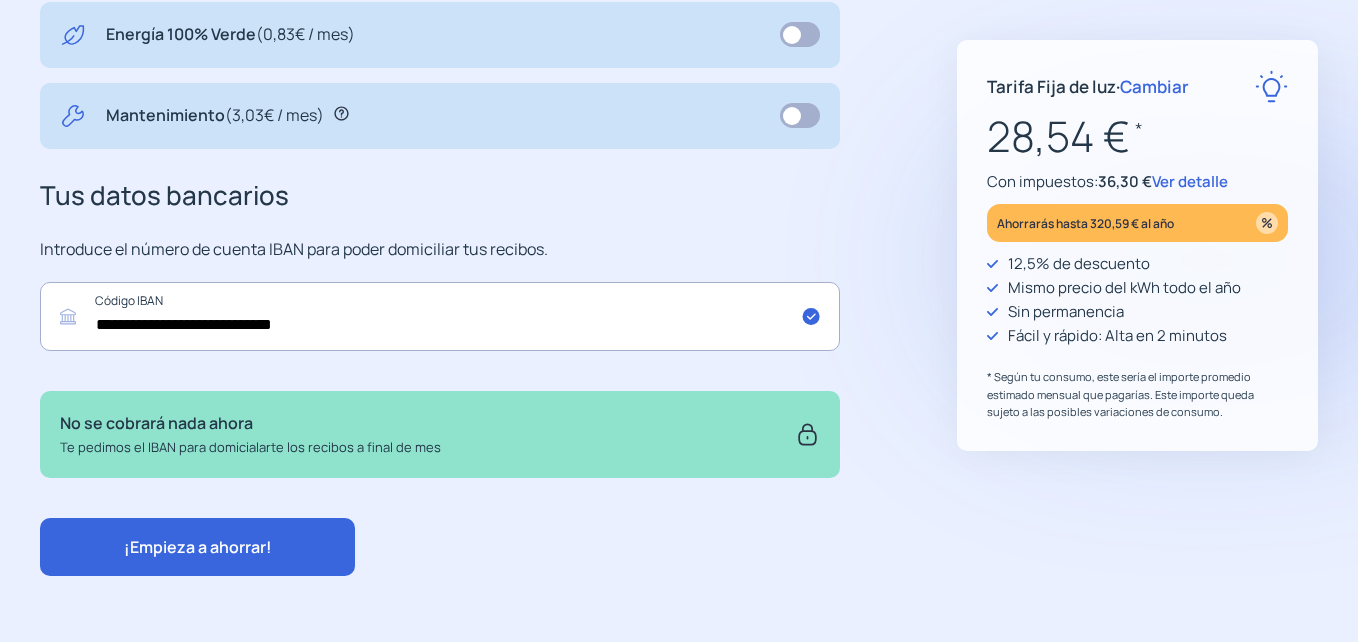 scroll, scrollTop: 835, scrollLeft: 0, axis: vertical 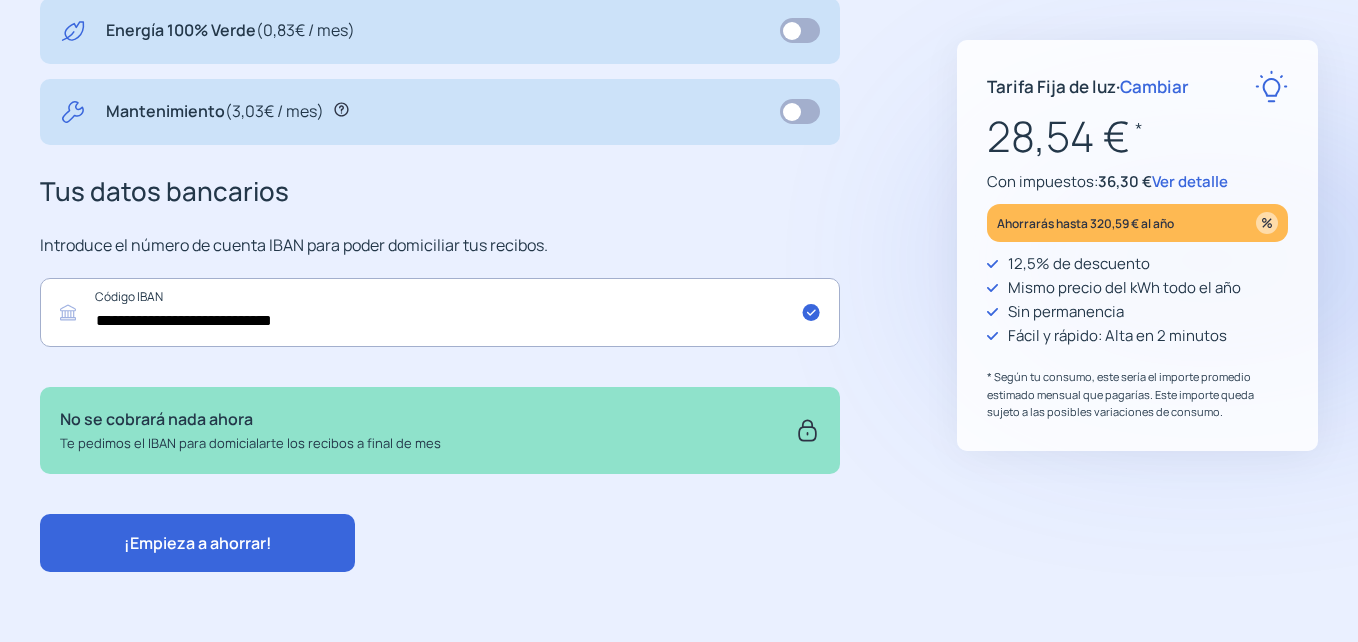 click on "¡Empieza a ahorrar!" at bounding box center [198, 543] 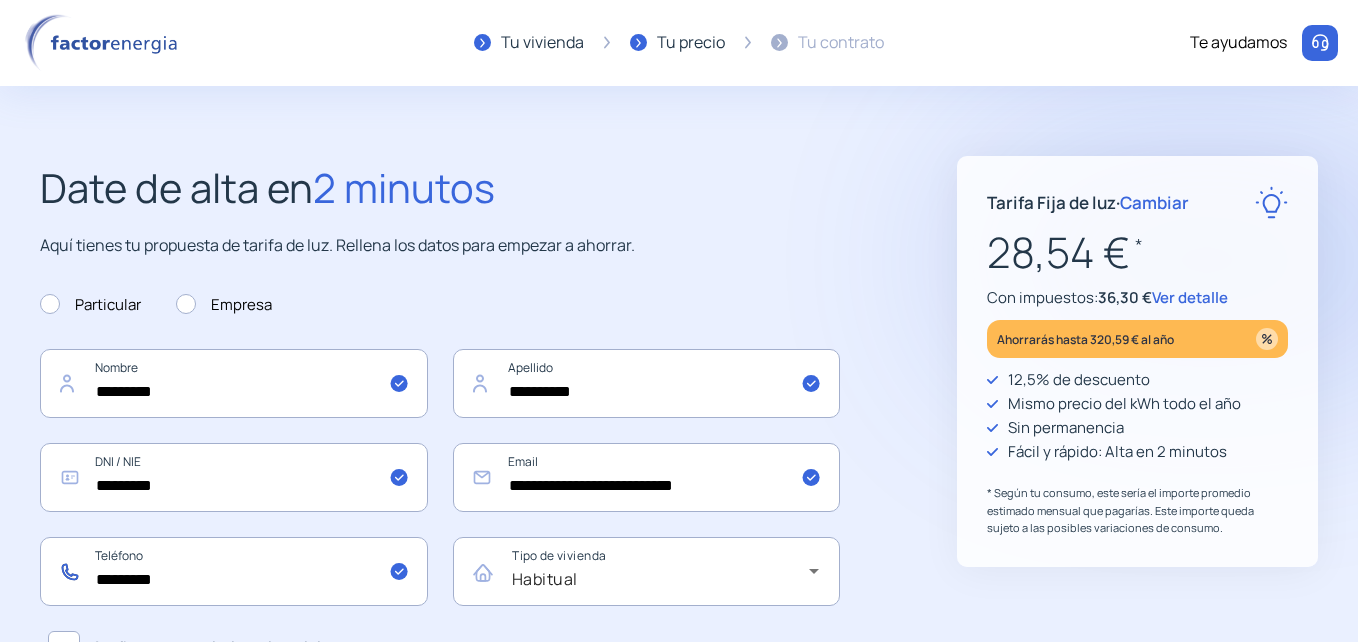 click on "*********" at bounding box center [234, 383] 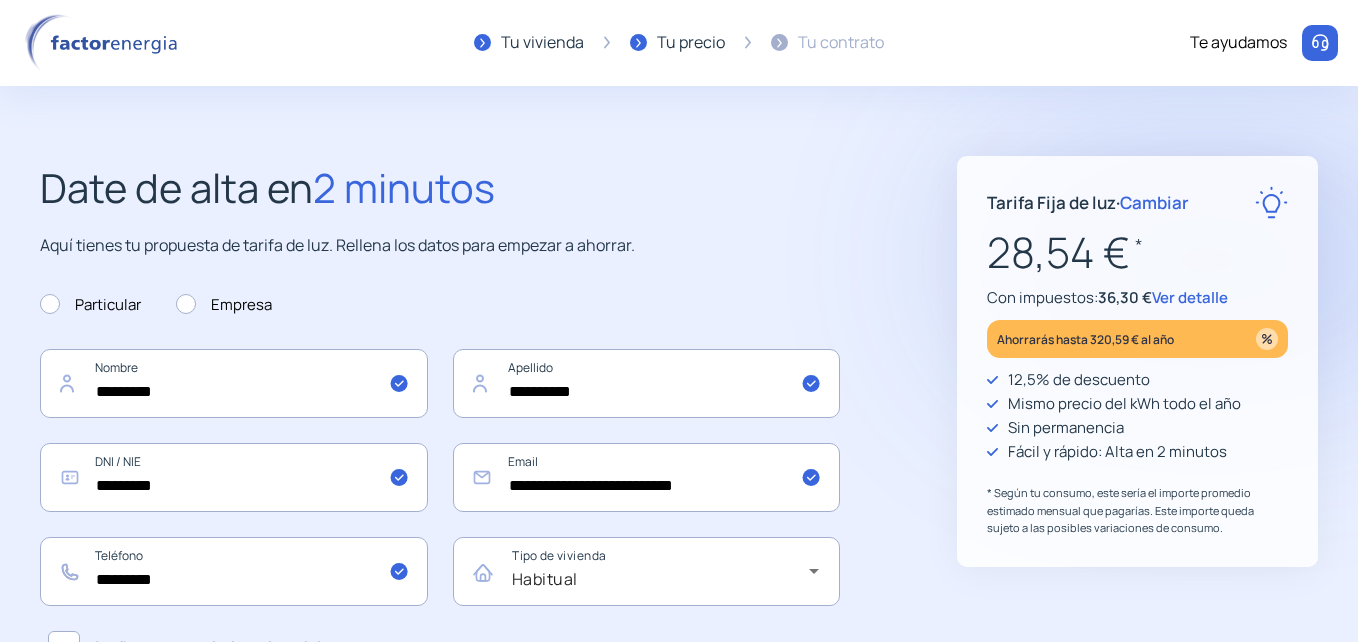 click on "**********" at bounding box center [679, 781] 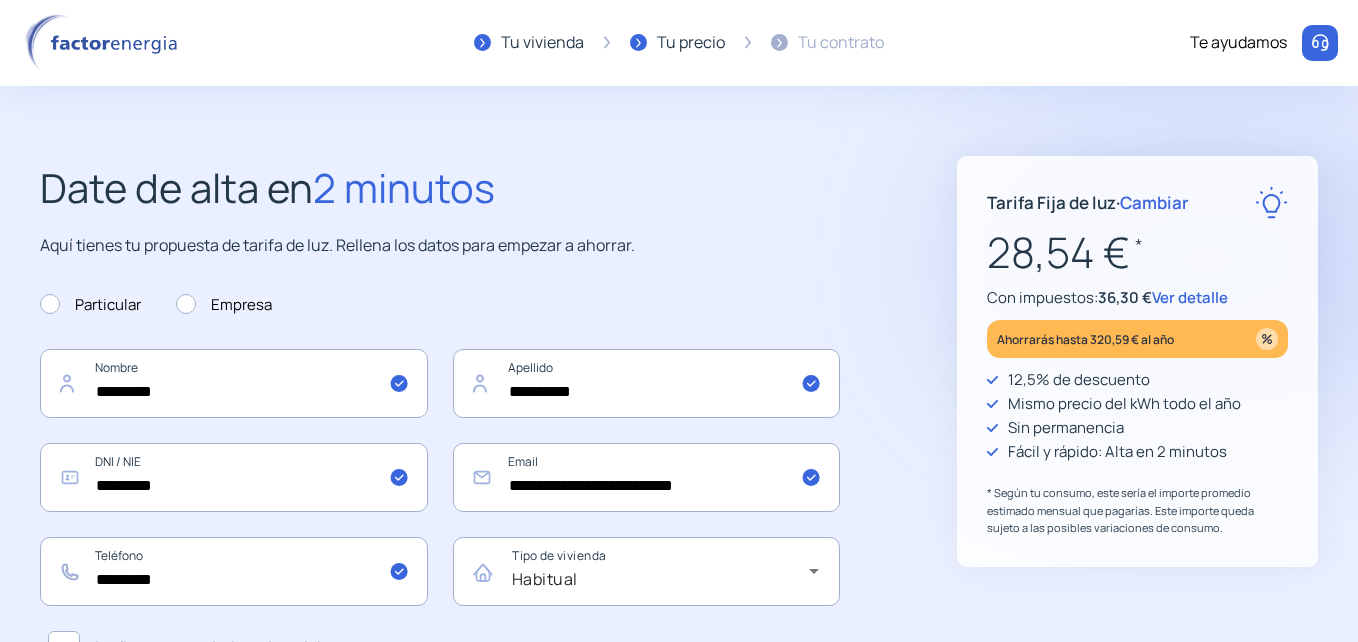 click on "**********" at bounding box center (458, 781) 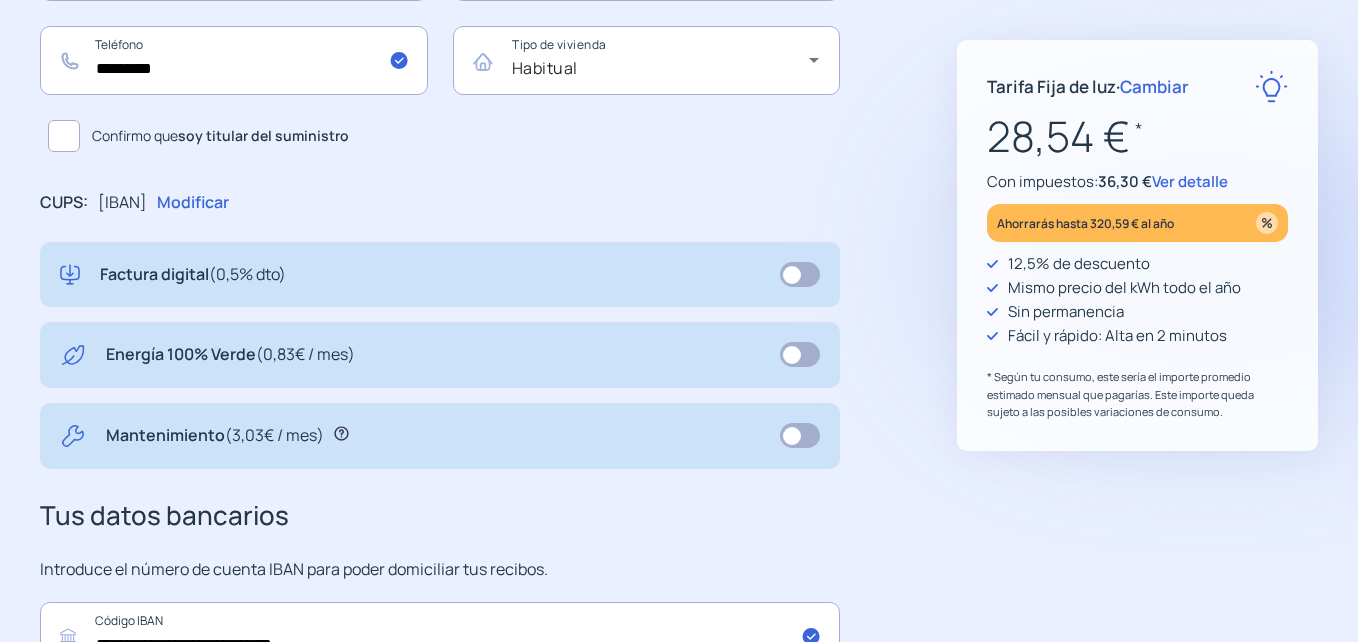 scroll, scrollTop: 640, scrollLeft: 0, axis: vertical 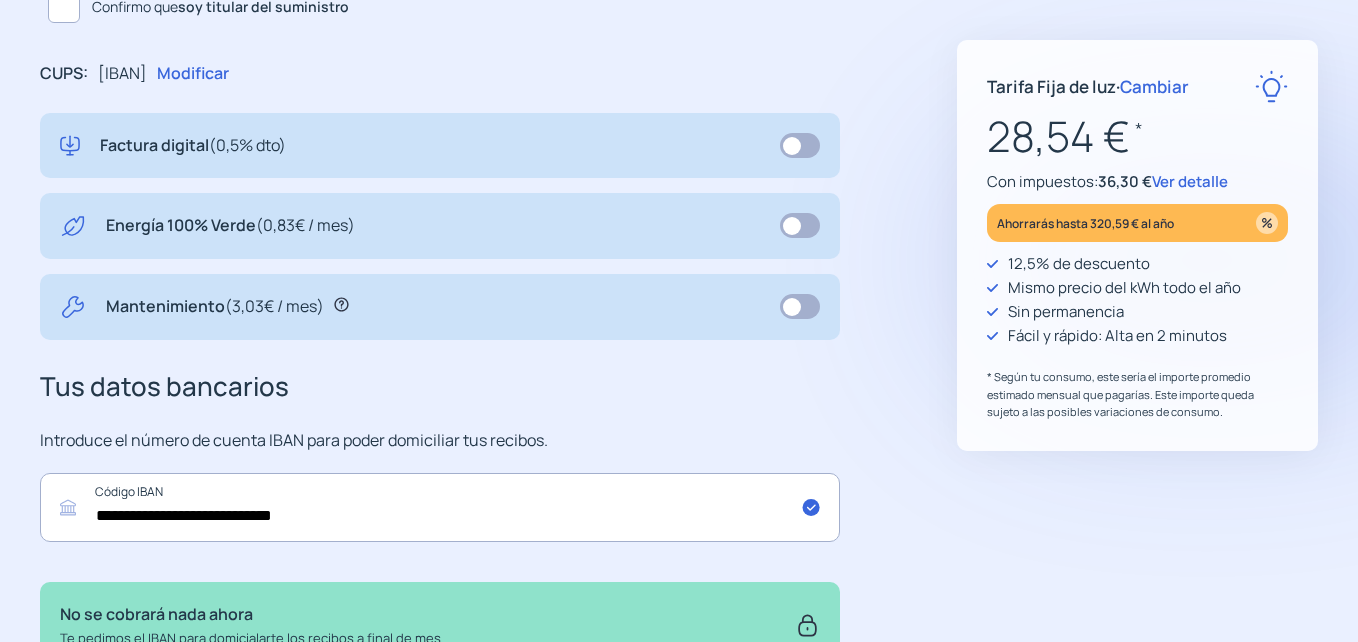 click at bounding box center [64, 7] 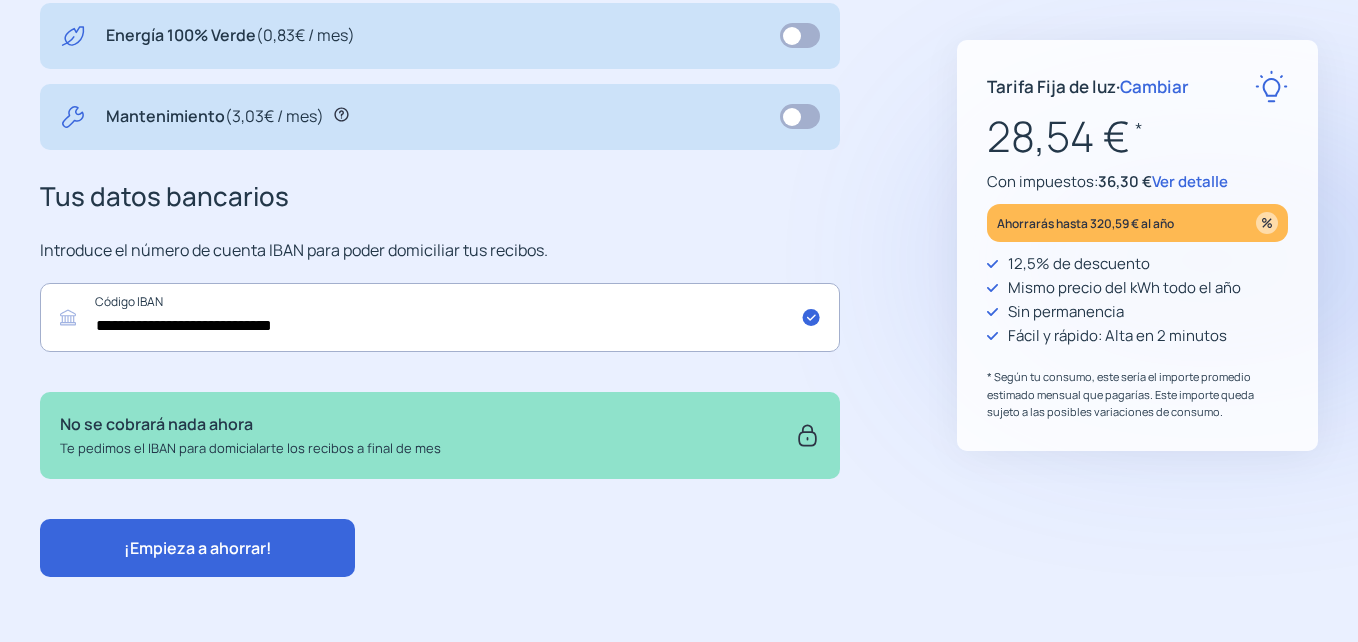 scroll, scrollTop: 835, scrollLeft: 0, axis: vertical 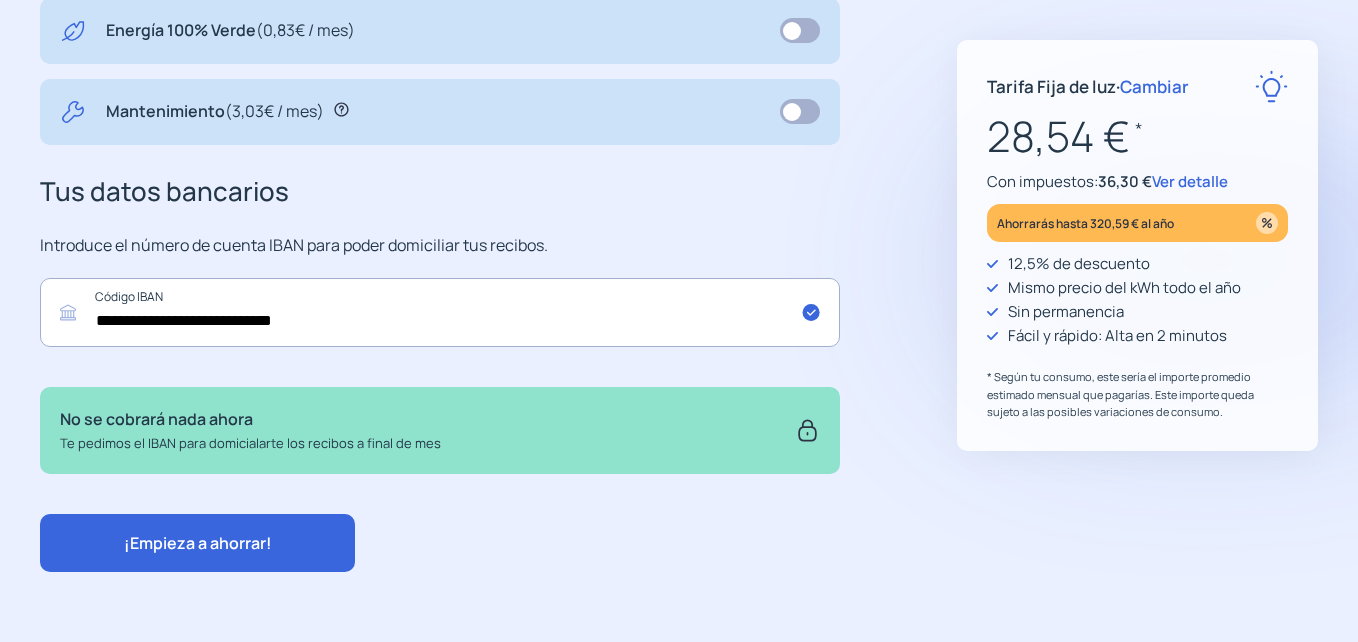 click on "¡Empieza a ahorrar!" at bounding box center (198, 543) 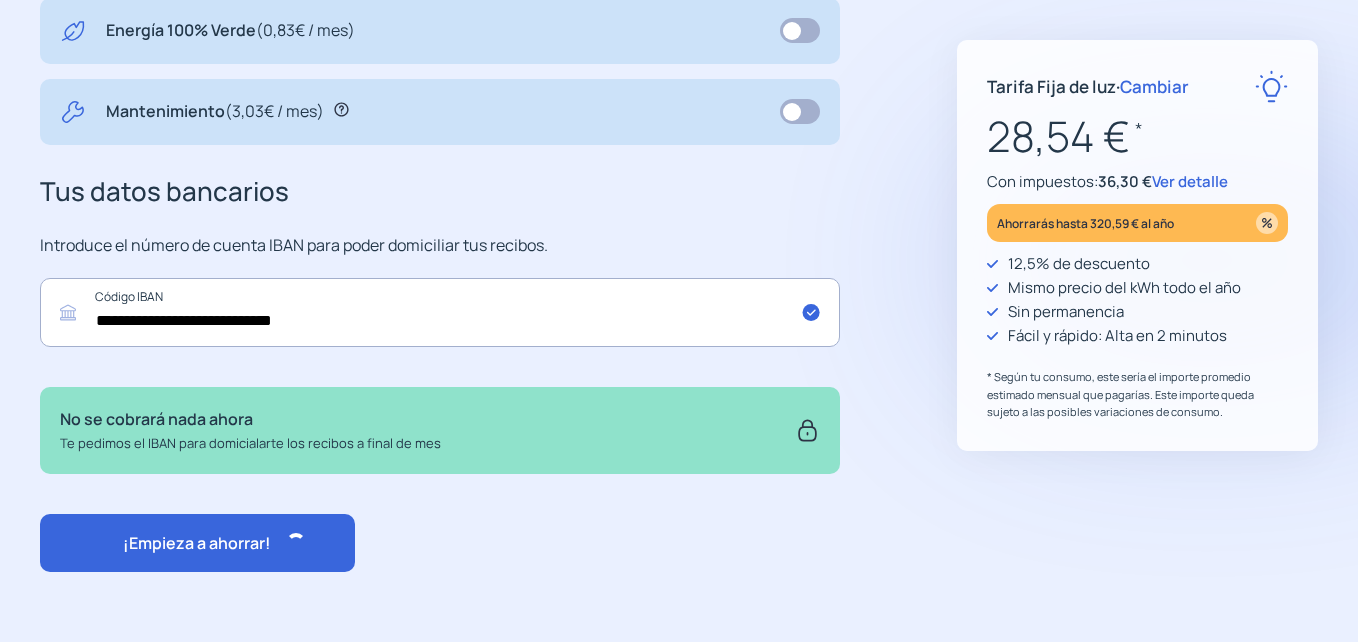 scroll, scrollTop: 0, scrollLeft: 0, axis: both 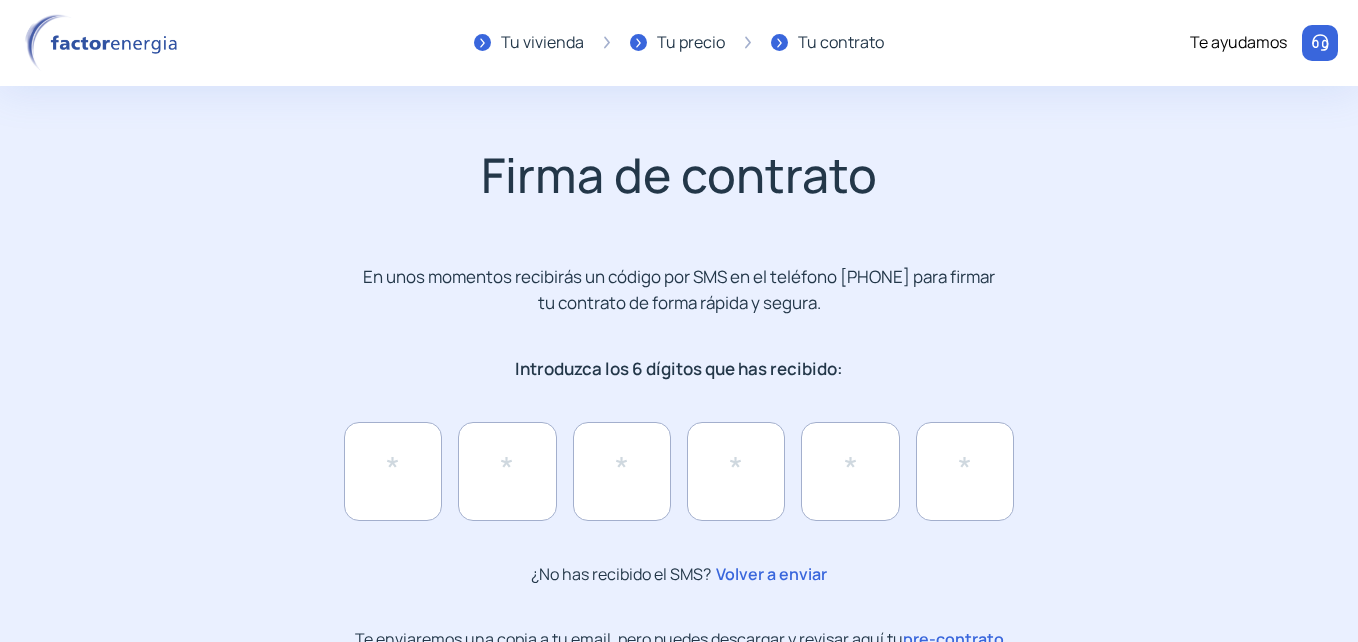 click on "¿No has recibido el SMS? Volver a enviar" at bounding box center (679, 525) 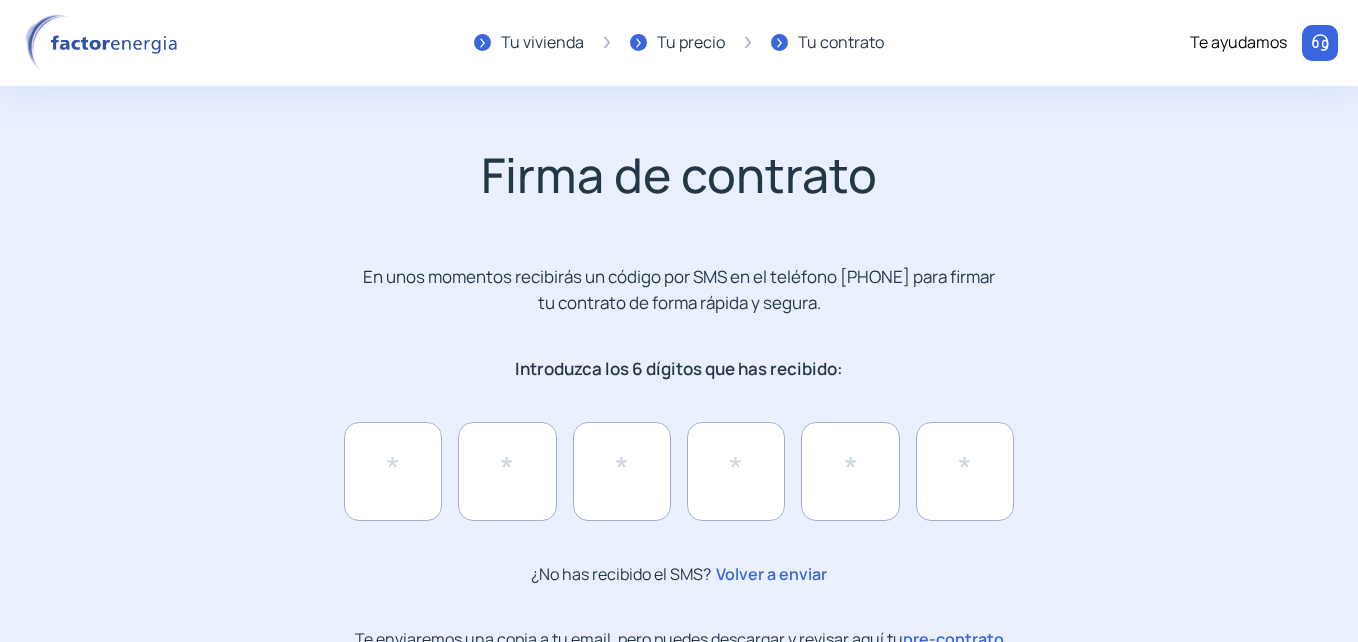click on "Volver a enviar" at bounding box center (769, 574) 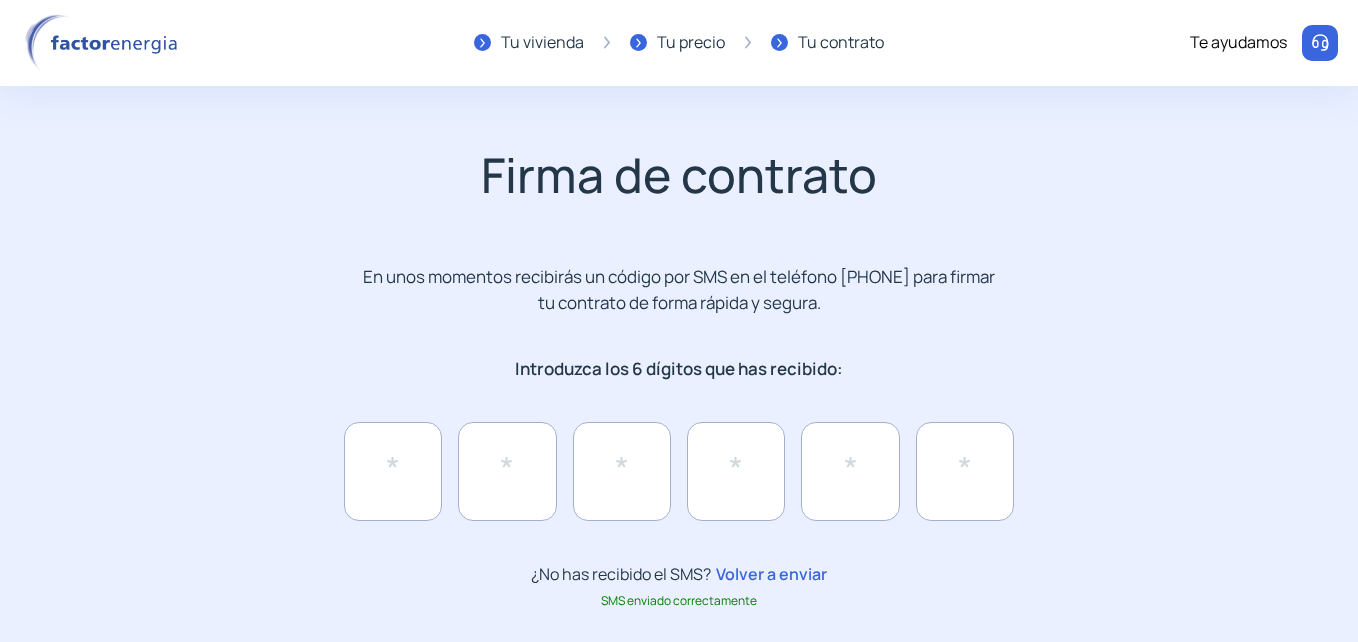 click on "Volver a enviar" at bounding box center (769, 574) 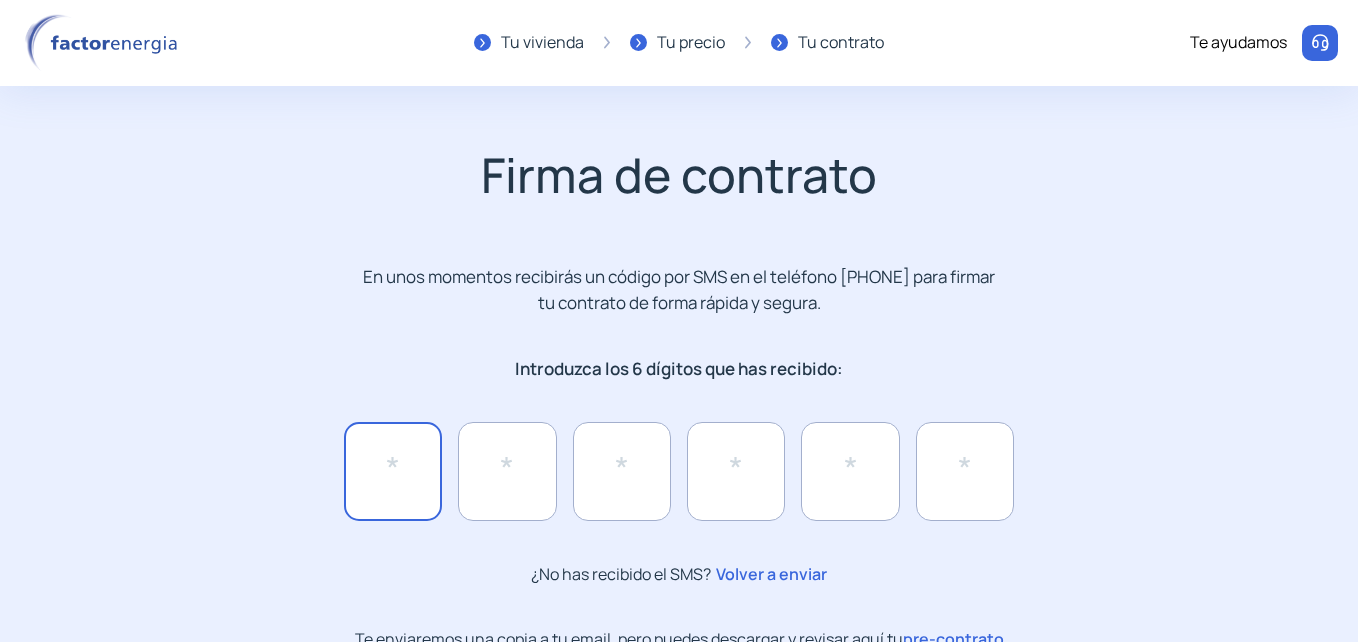 click at bounding box center (393, 471) 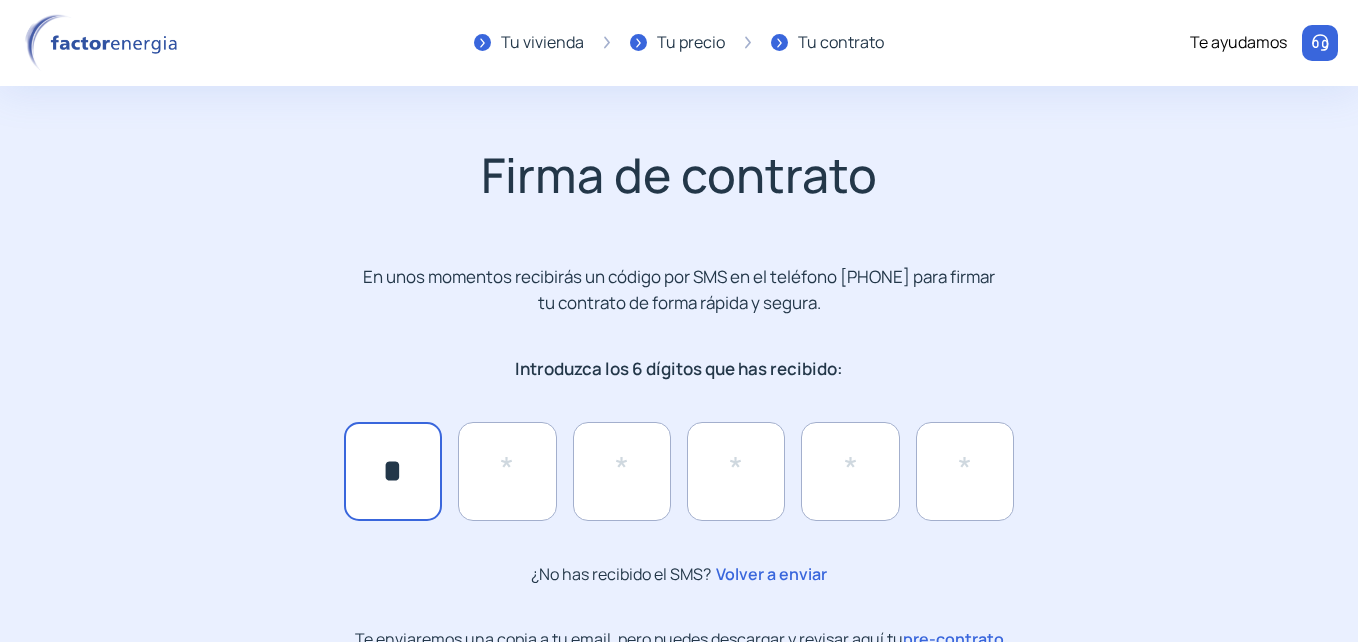 type on "*" 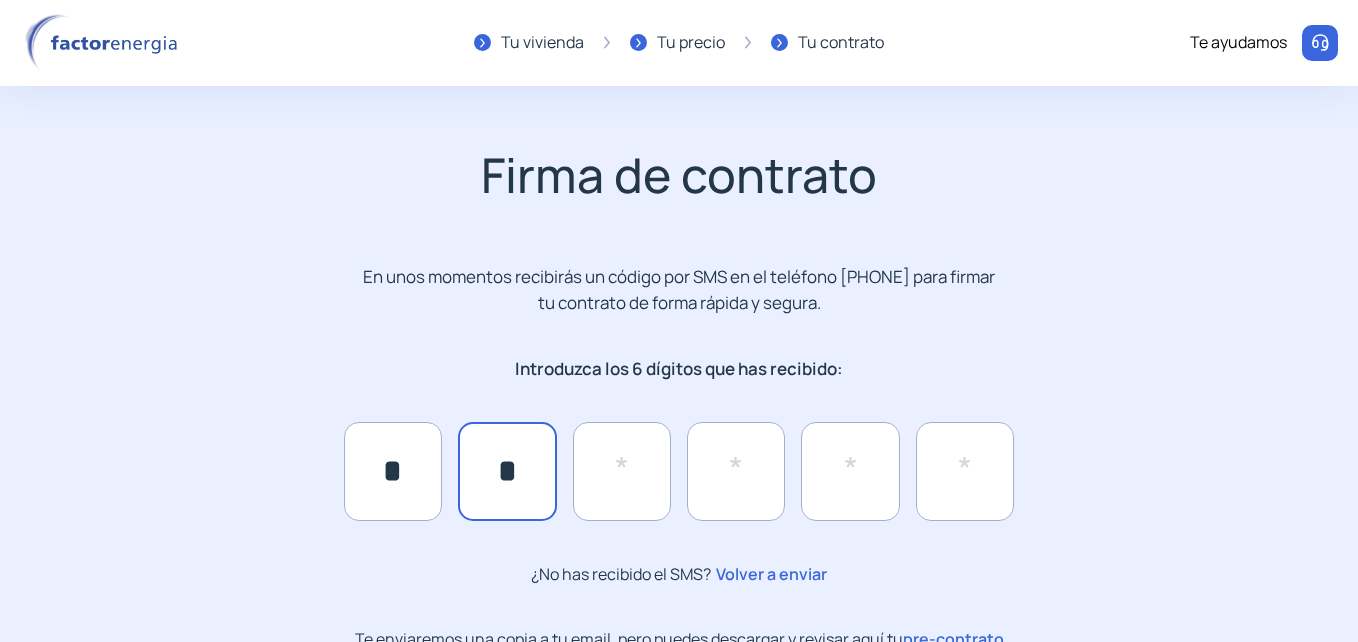 type on "*" 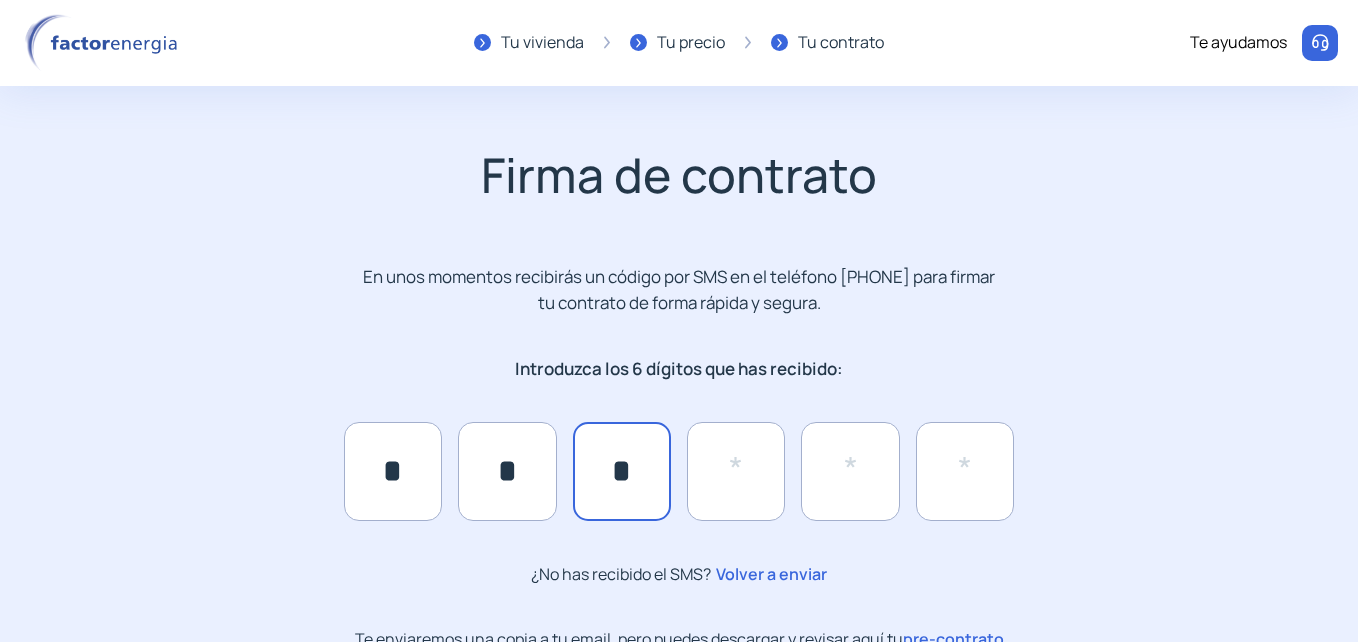 type on "*" 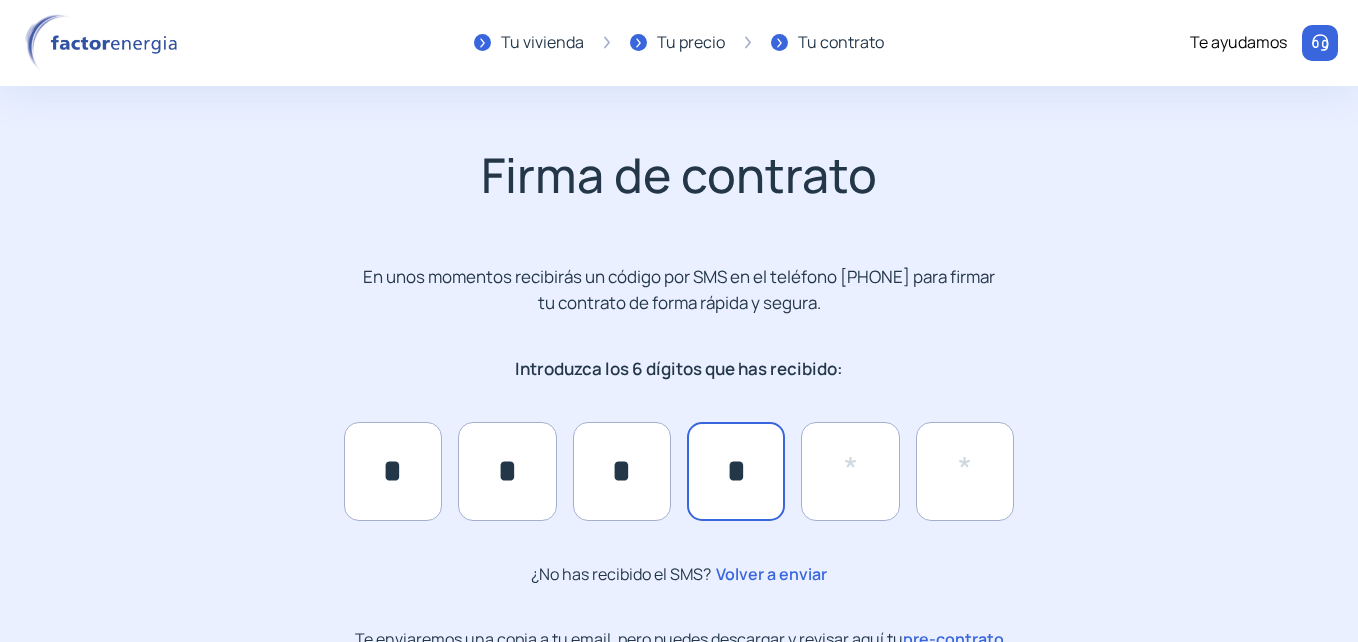 type on "*" 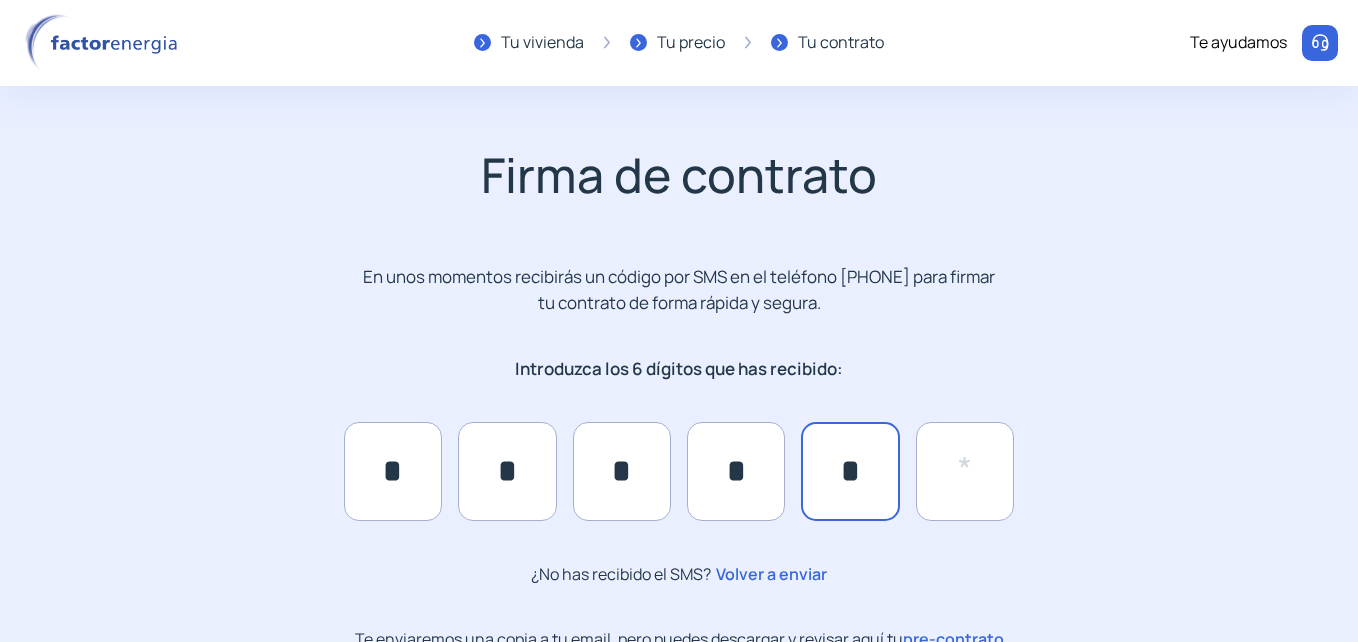 type on "*" 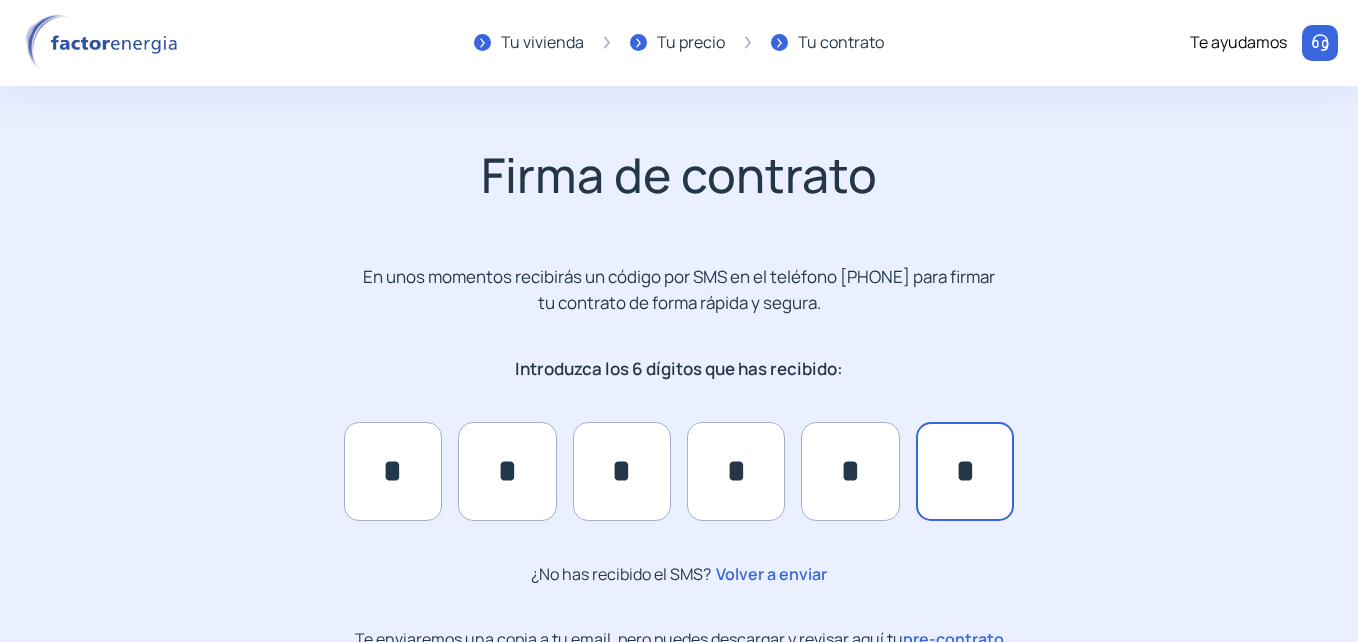 type on "*" 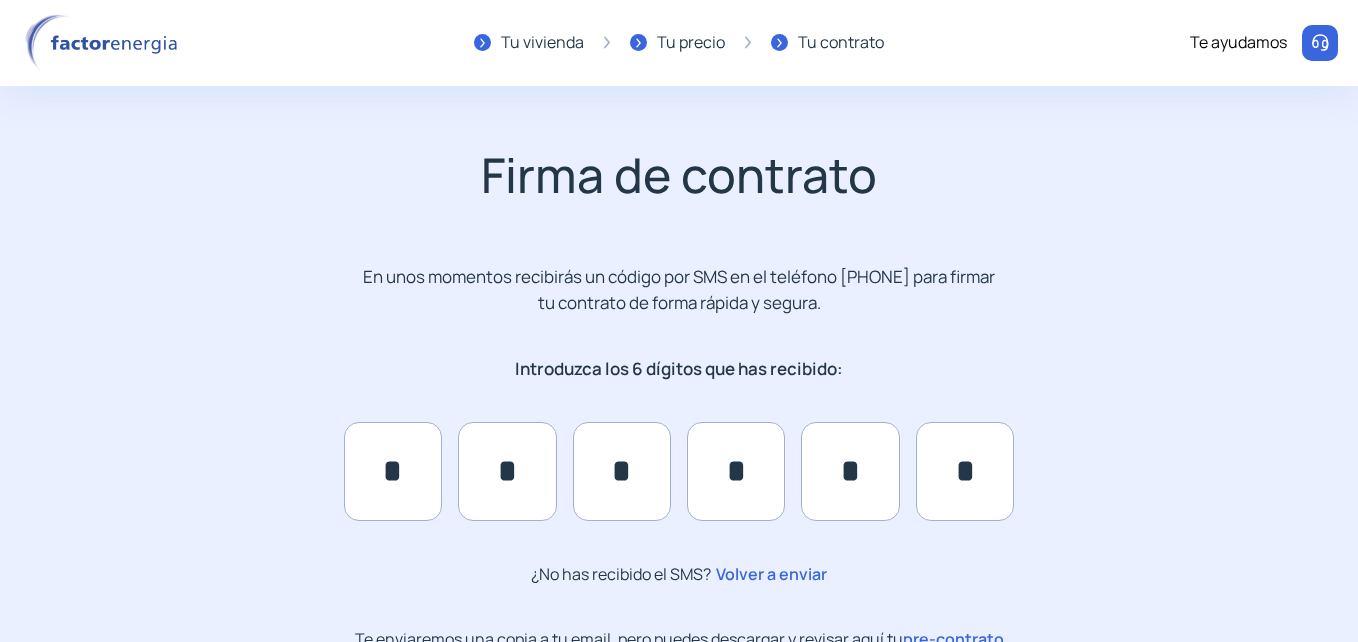 click on "Firma de contrato  En unos momentos recibirás un código por SMS en el teléfono [PHONE] para firmar tu contrato de forma rápida y segura. Introduce los 6 dígitos que has recibido: * * * * * *  ¿No has recibido el SMS?  Volver a enviar Te enviaremos una copia a tu email, pero puedes descargar y revisar aquí tu   pre-contrato ¡Empieza a ahorrar! "Excelente servicio y atención al cliente" "Respeto por el cliente y variedad de tarifas" "Todo genial y muy rápido" "Rapidez y buen trato al cliente"" at bounding box center [679, 466] 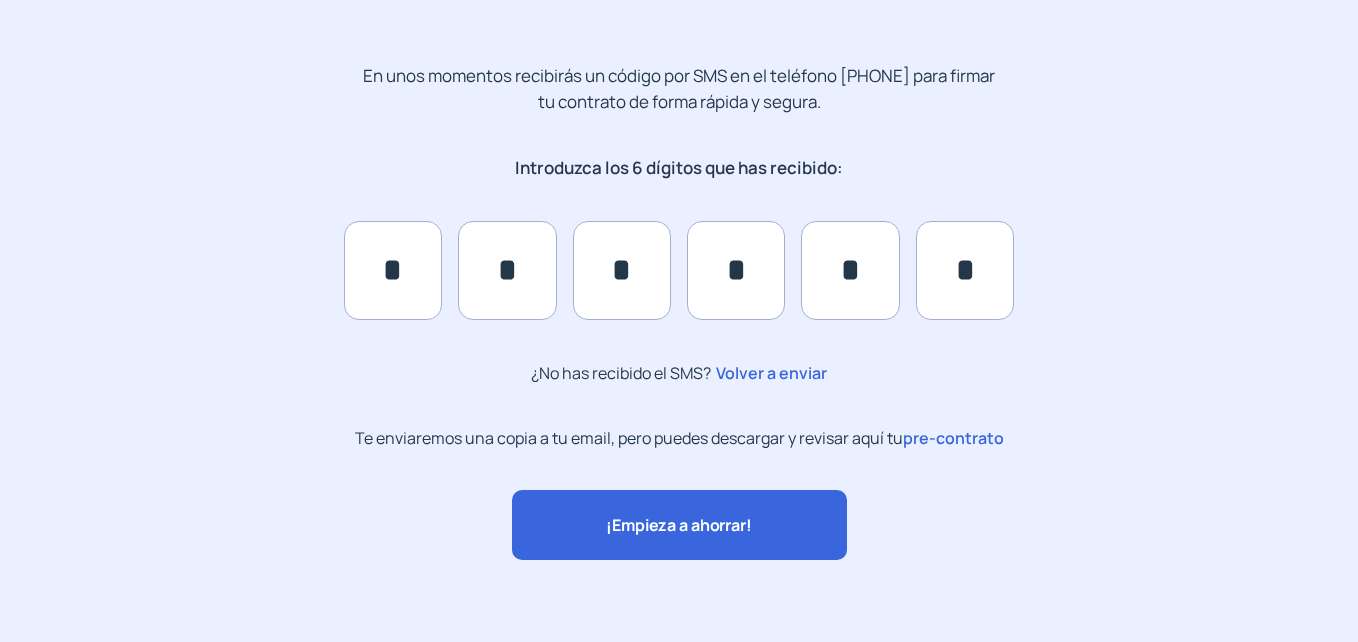 scroll, scrollTop: 210, scrollLeft: 0, axis: vertical 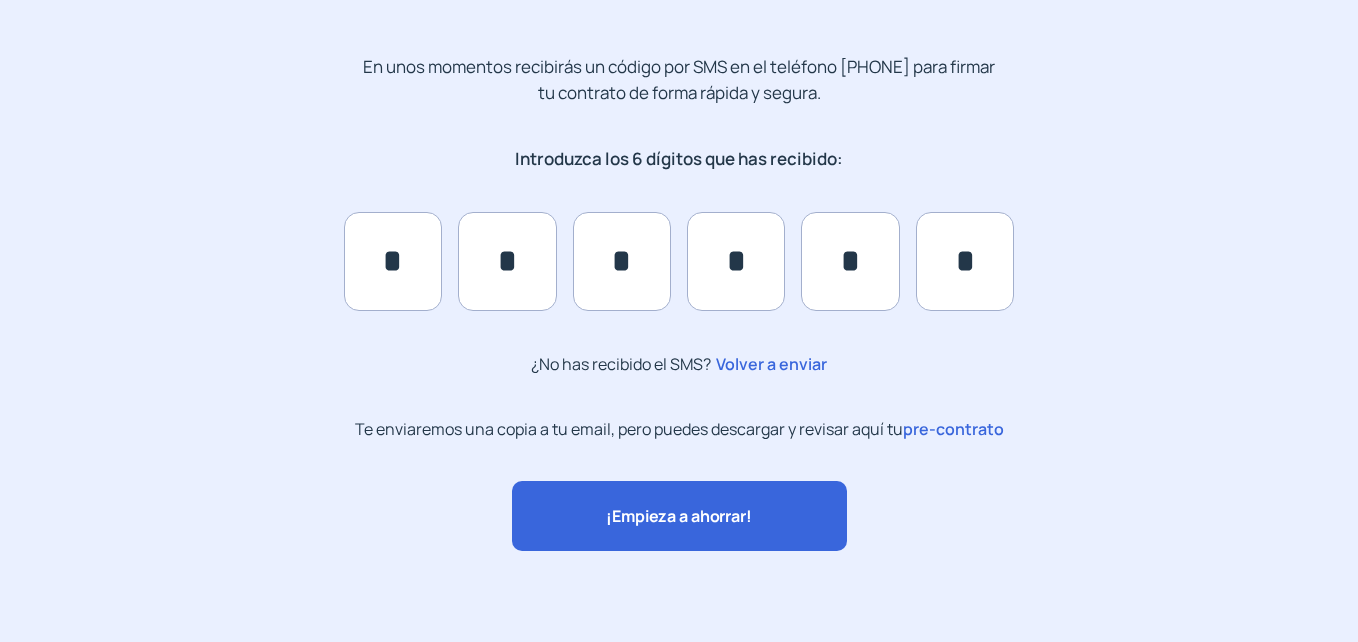 click on "¡Empieza a ahorrar!" at bounding box center [678, 516] 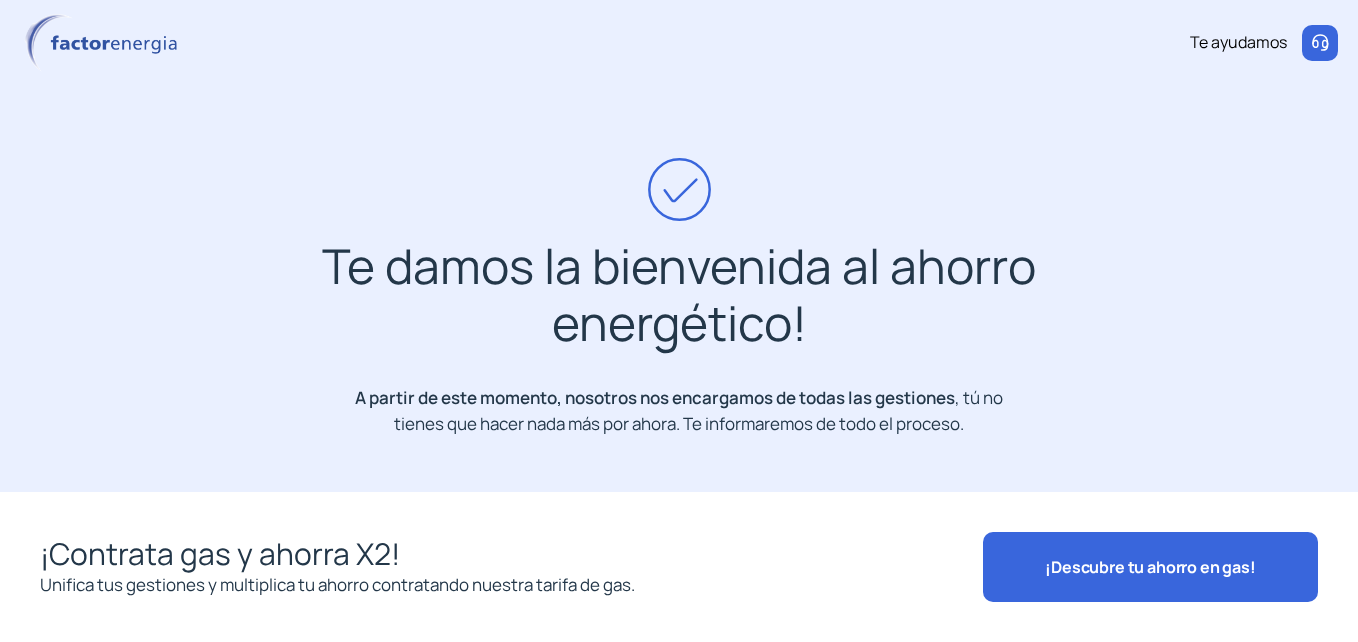 click on "Te damos la bienvenida al ahorro energético! A partir de este momento, nosotros nos encargamos de todas las gestiones , tú no tienes que hacer nada más por ahora. Te informaremos de todo el proceso. ¡Contrata gas y ahorra X2! Unifica tus gestiones y multiplica tu ahorro contratando nuestra tarifa de gas. ¡Descubre tu ahorro en gas!" at bounding box center [679, 307] 